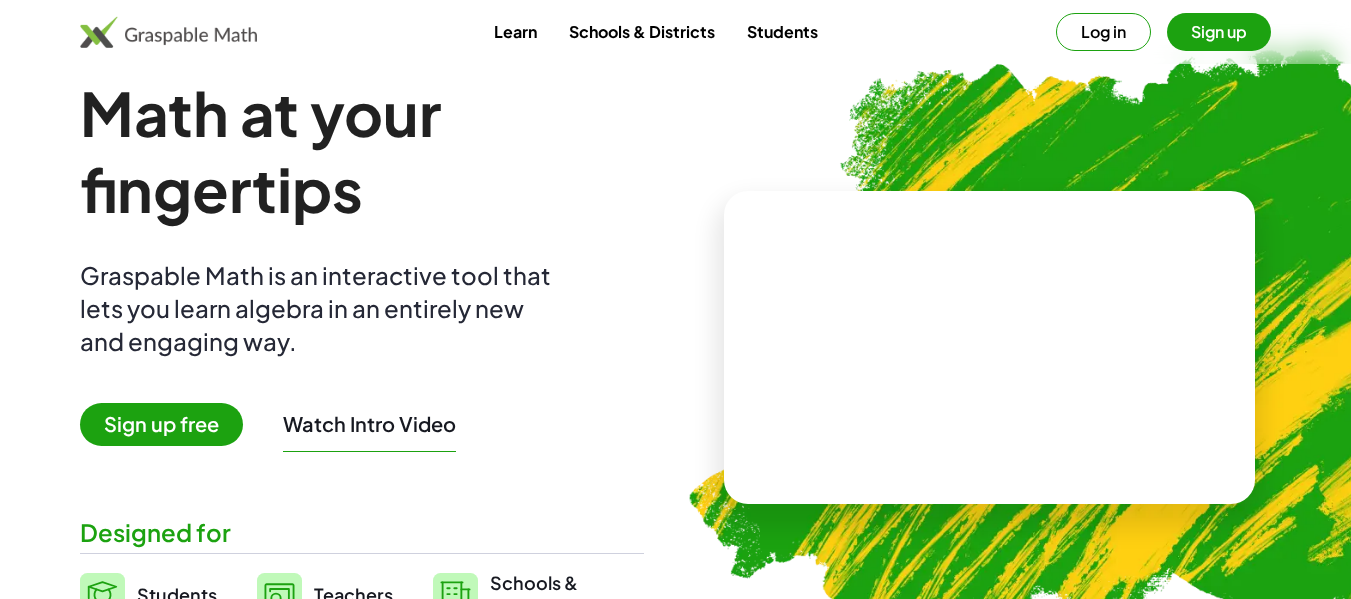 scroll, scrollTop: 100, scrollLeft: 0, axis: vertical 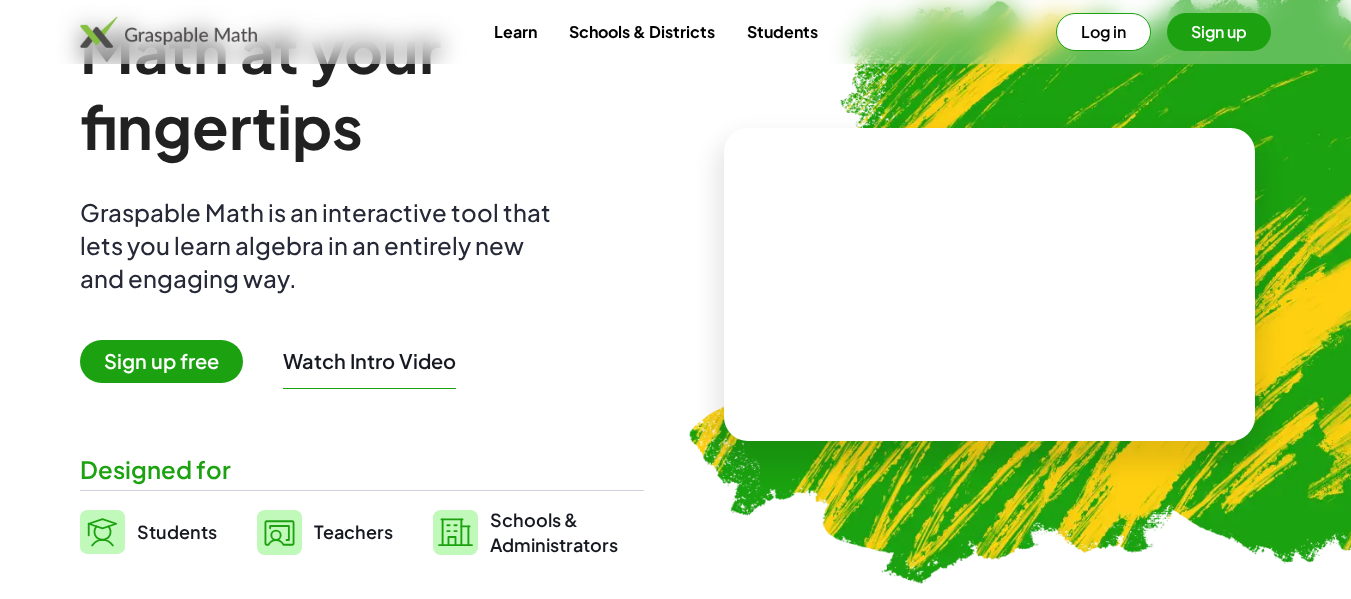 click at bounding box center (989, 284) 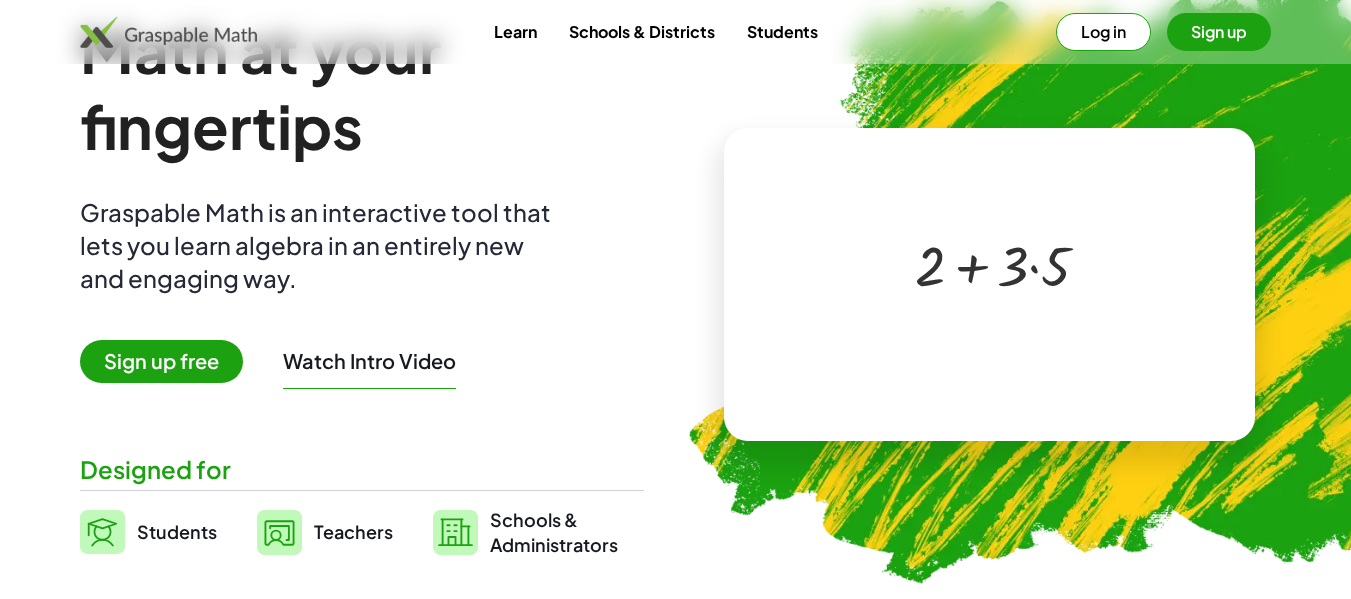 click at bounding box center [993, 264] 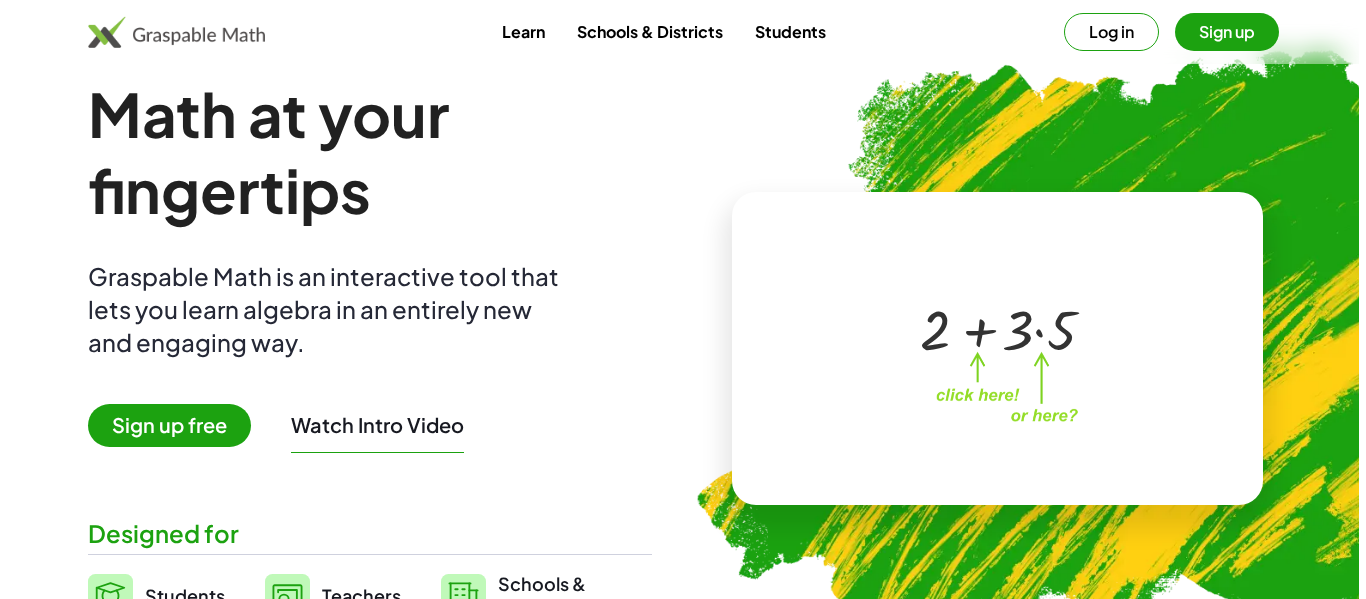 scroll, scrollTop: 0, scrollLeft: 0, axis: both 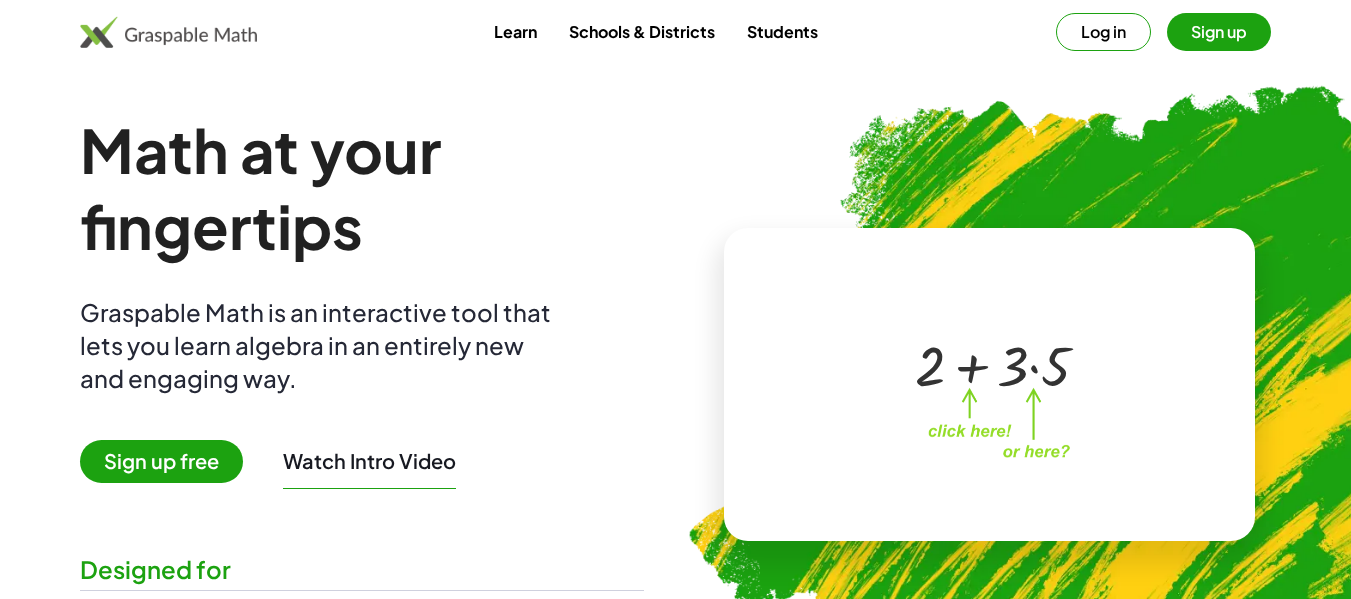 click on "Sign up" at bounding box center [1219, 32] 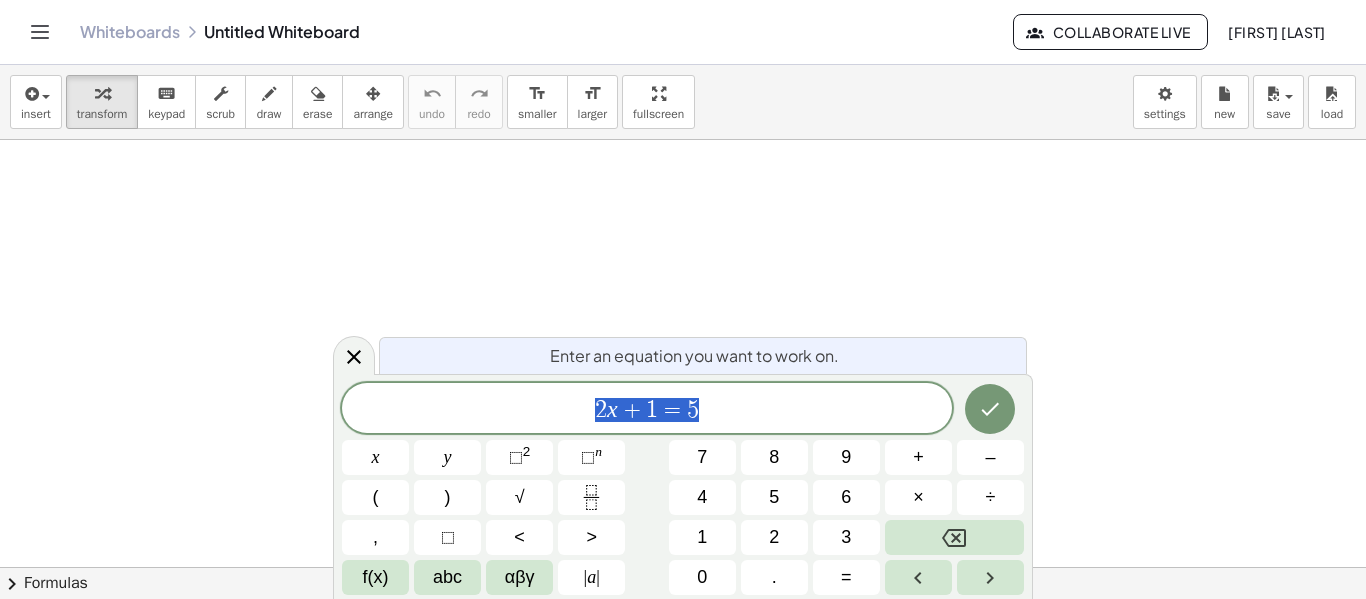 click at bounding box center [683, 632] 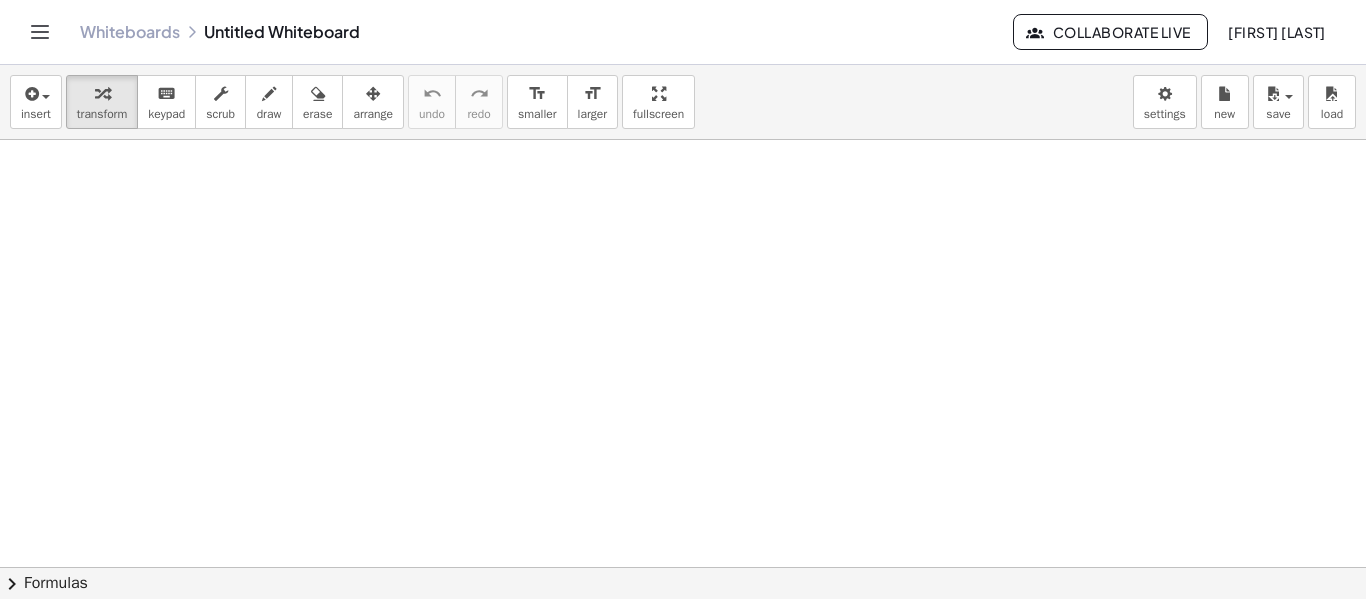 drag, startPoint x: 161, startPoint y: 171, endPoint x: 209, endPoint y: 194, distance: 53.225933 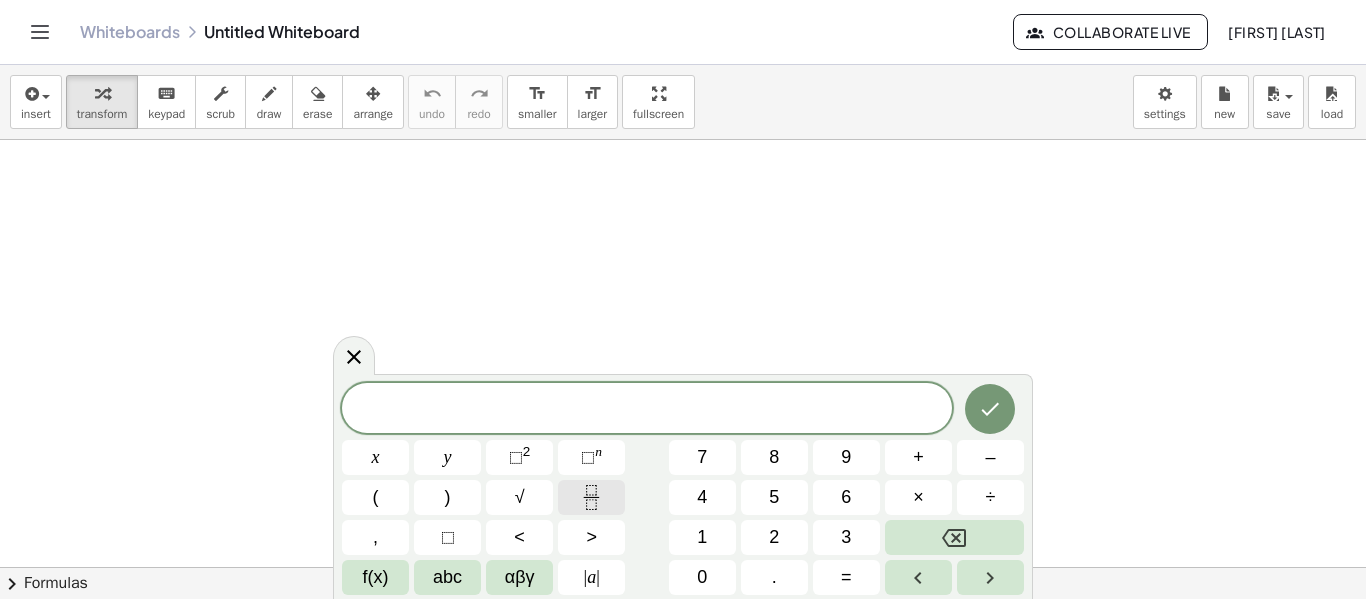 click at bounding box center (591, 497) 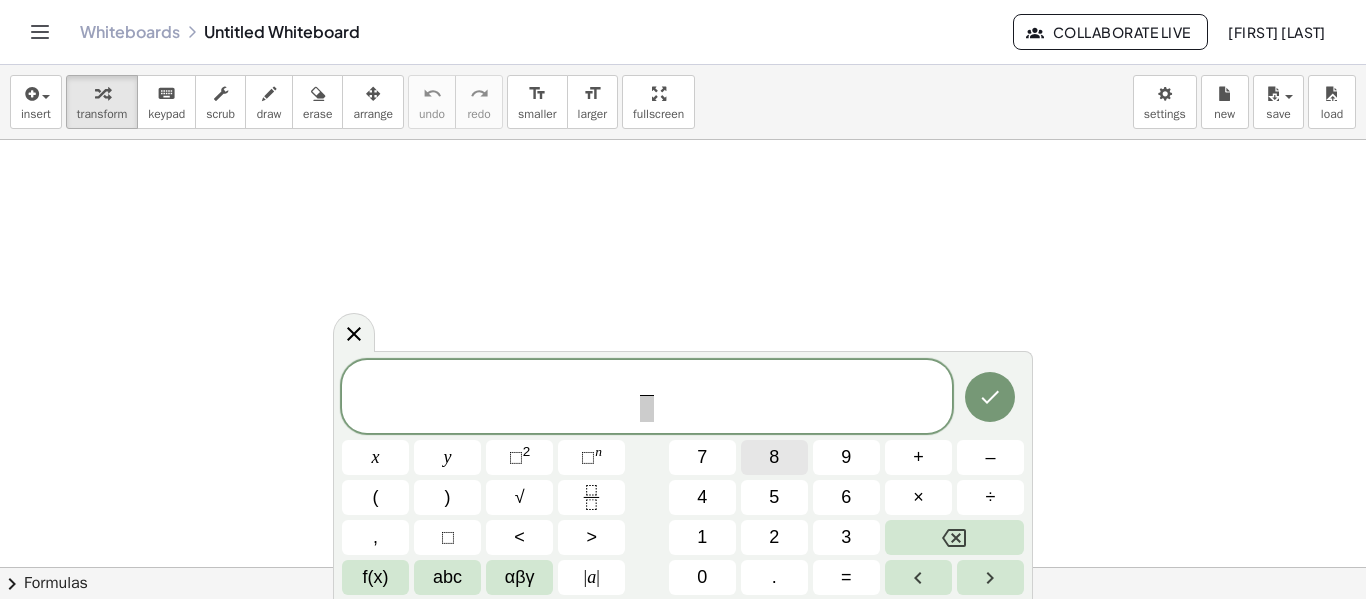 click on "8" at bounding box center [774, 457] 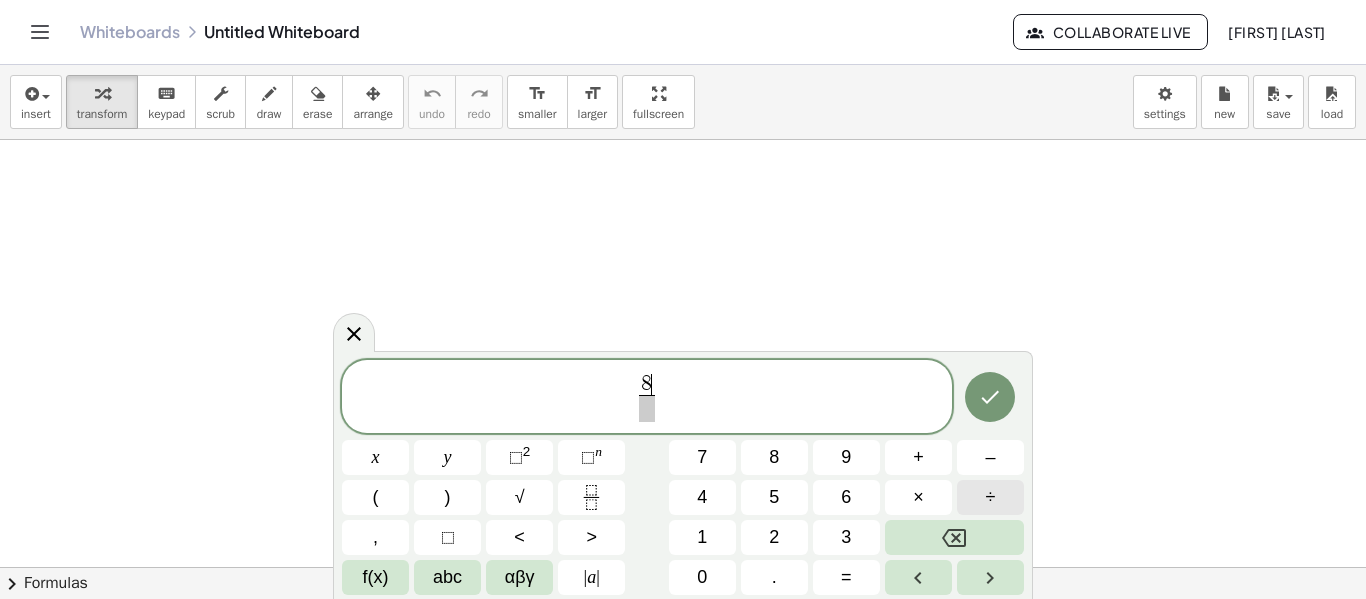 click on "÷" at bounding box center (990, 497) 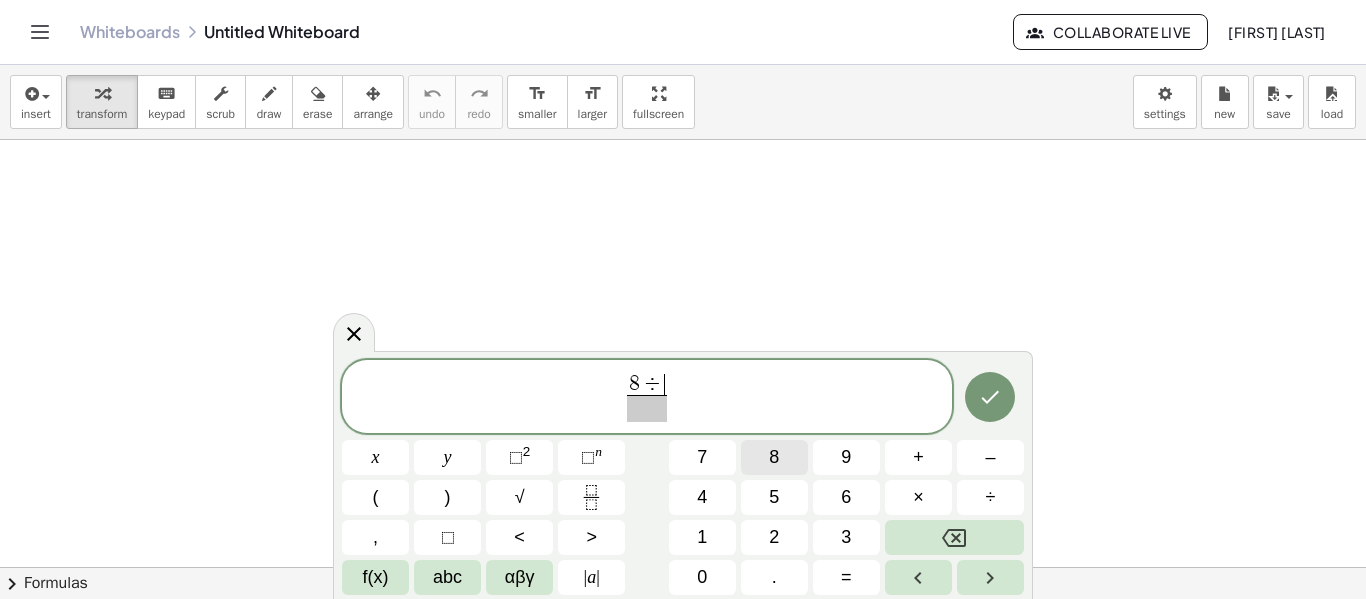 click on "8" at bounding box center (774, 457) 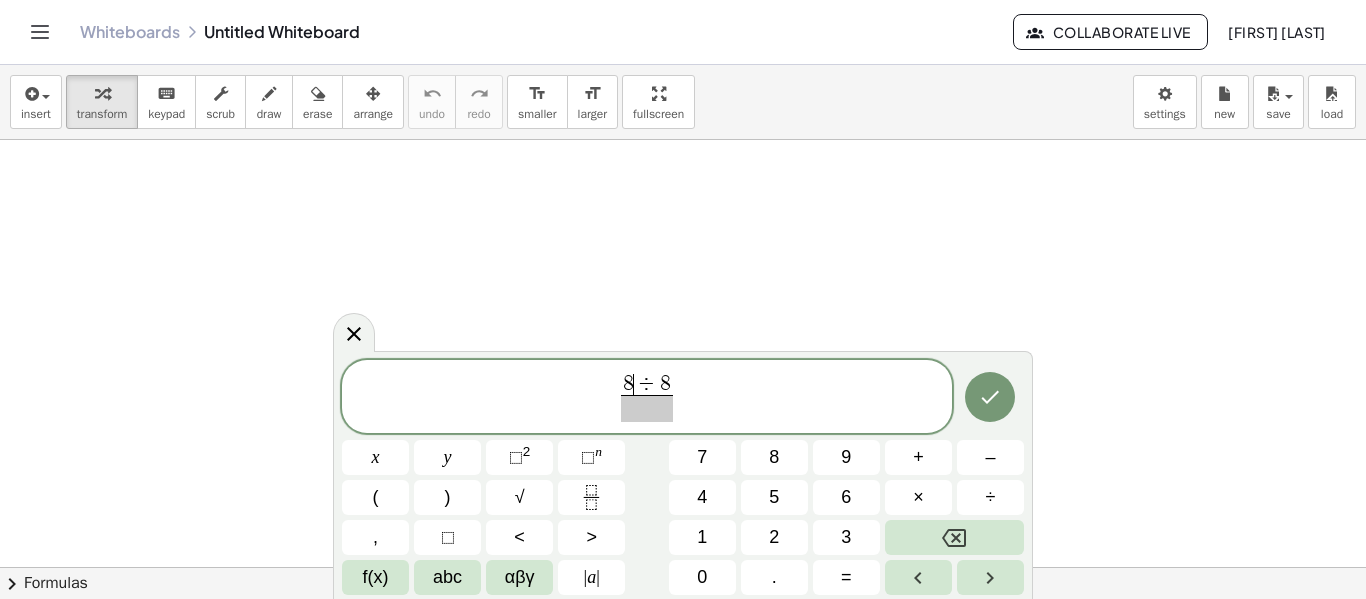 click on "8" at bounding box center [628, 384] 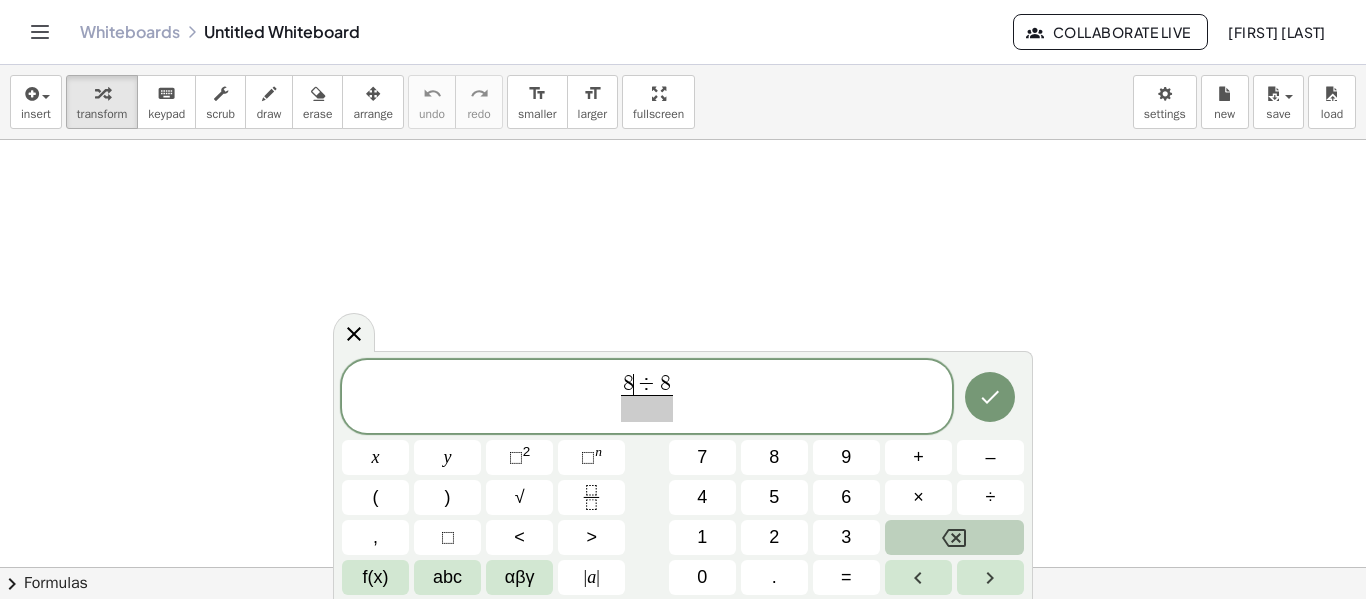 click at bounding box center [954, 537] 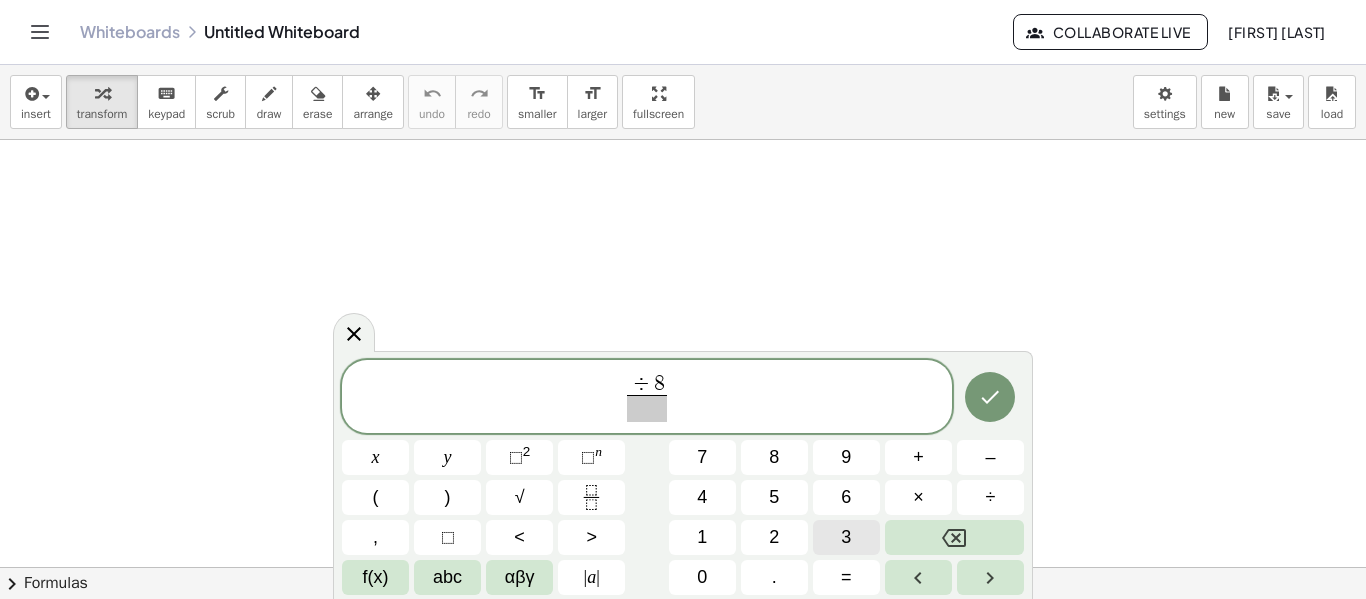 click on "3" at bounding box center (846, 537) 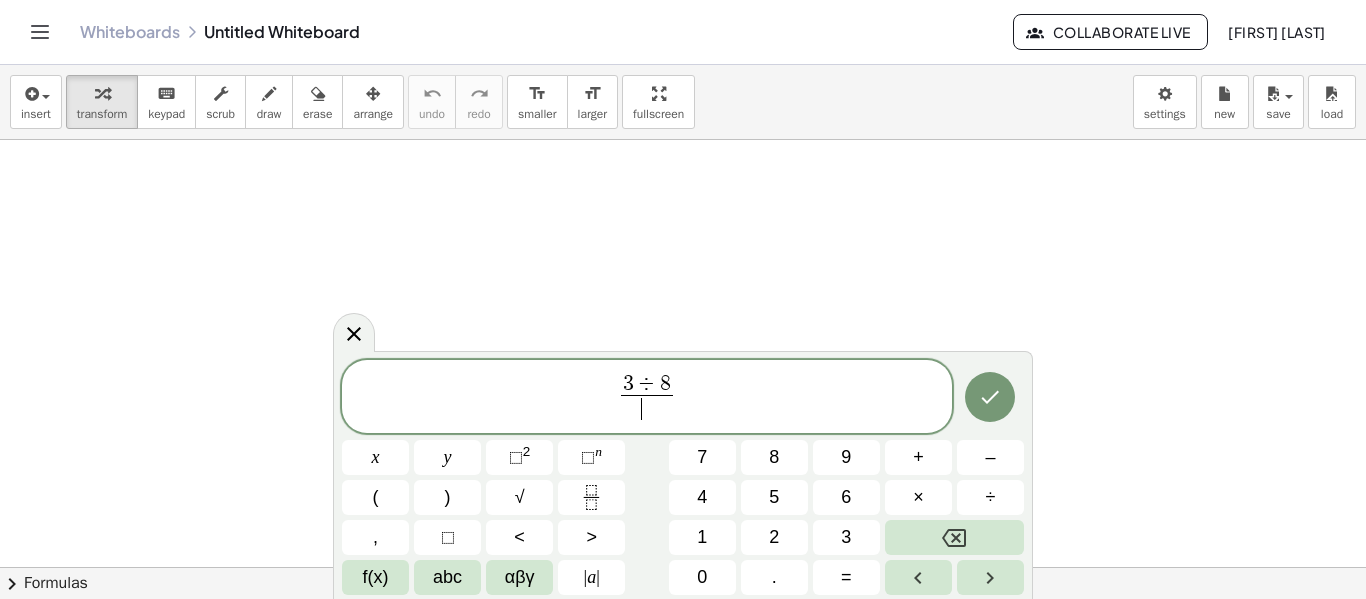 click on "​" at bounding box center [647, 408] 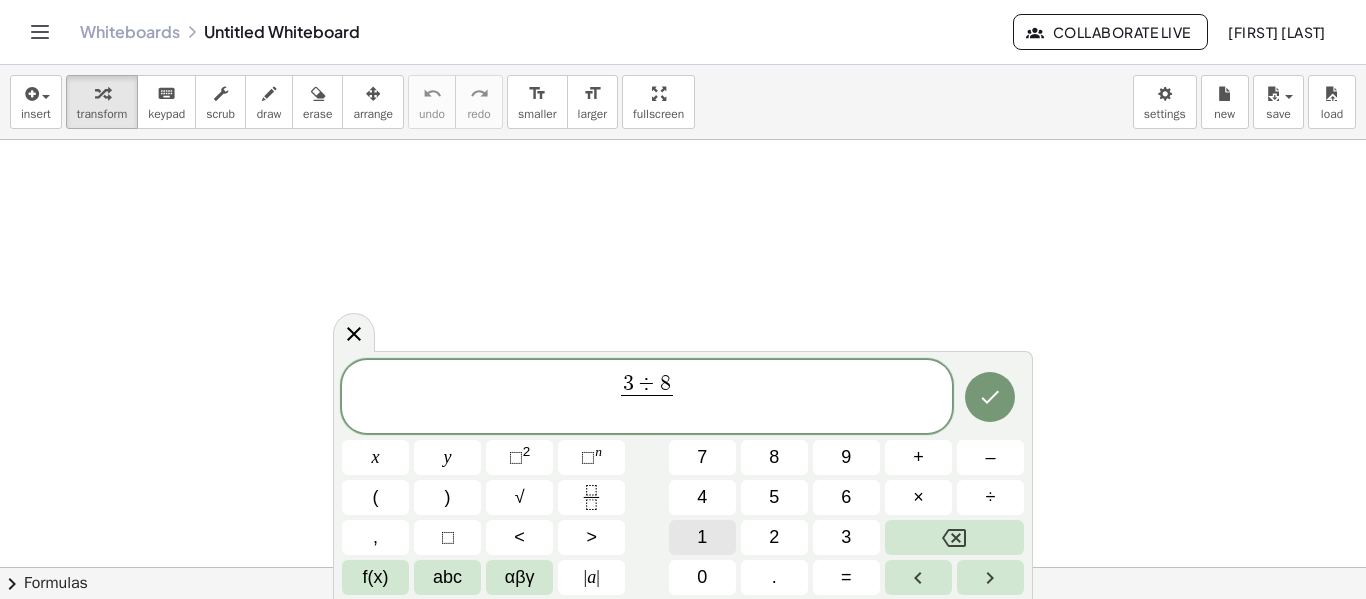 click on "1" at bounding box center [702, 537] 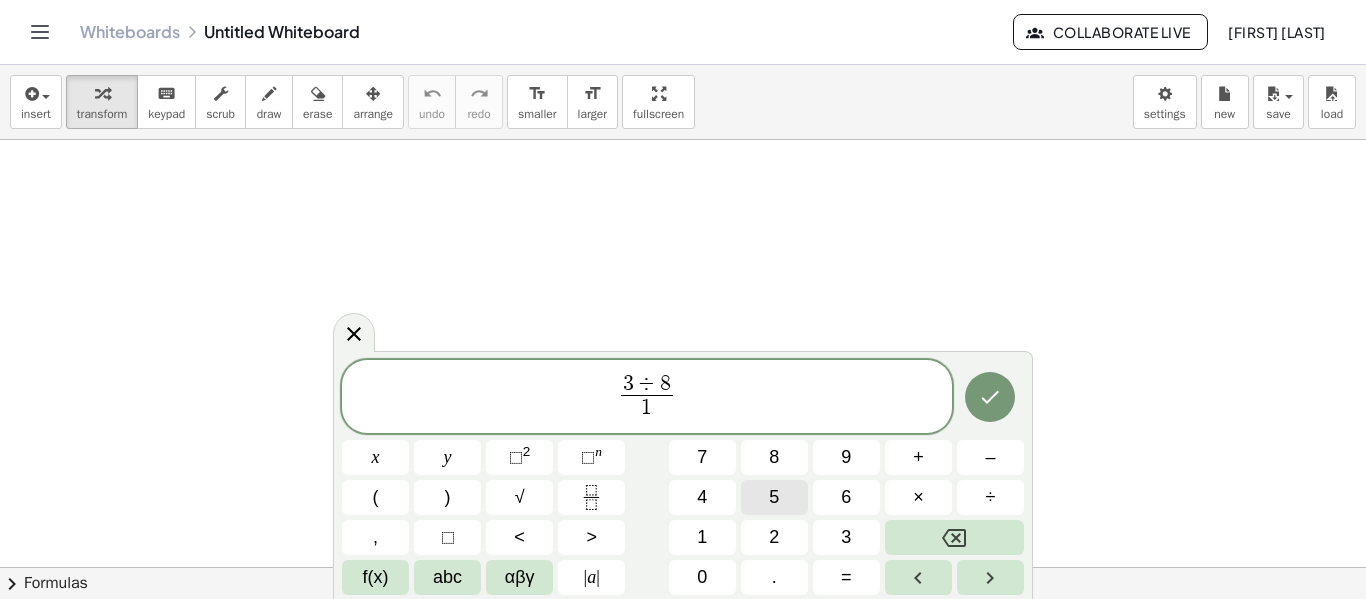 click on "5" at bounding box center [774, 497] 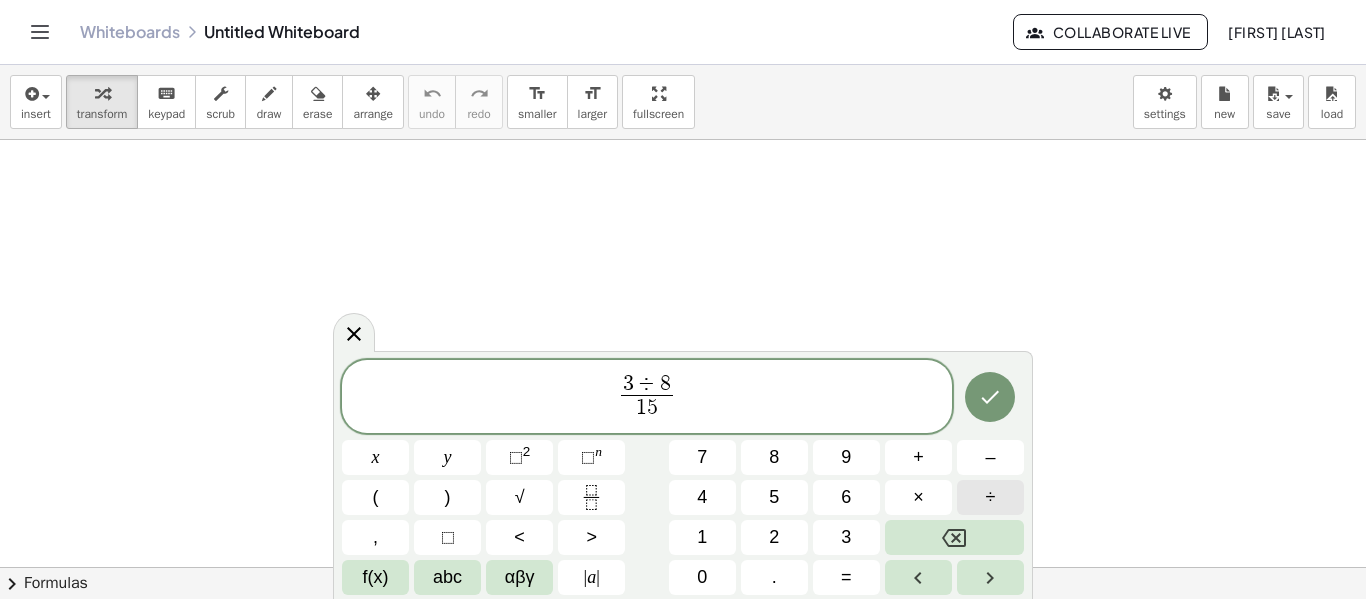 click on "÷" at bounding box center [991, 497] 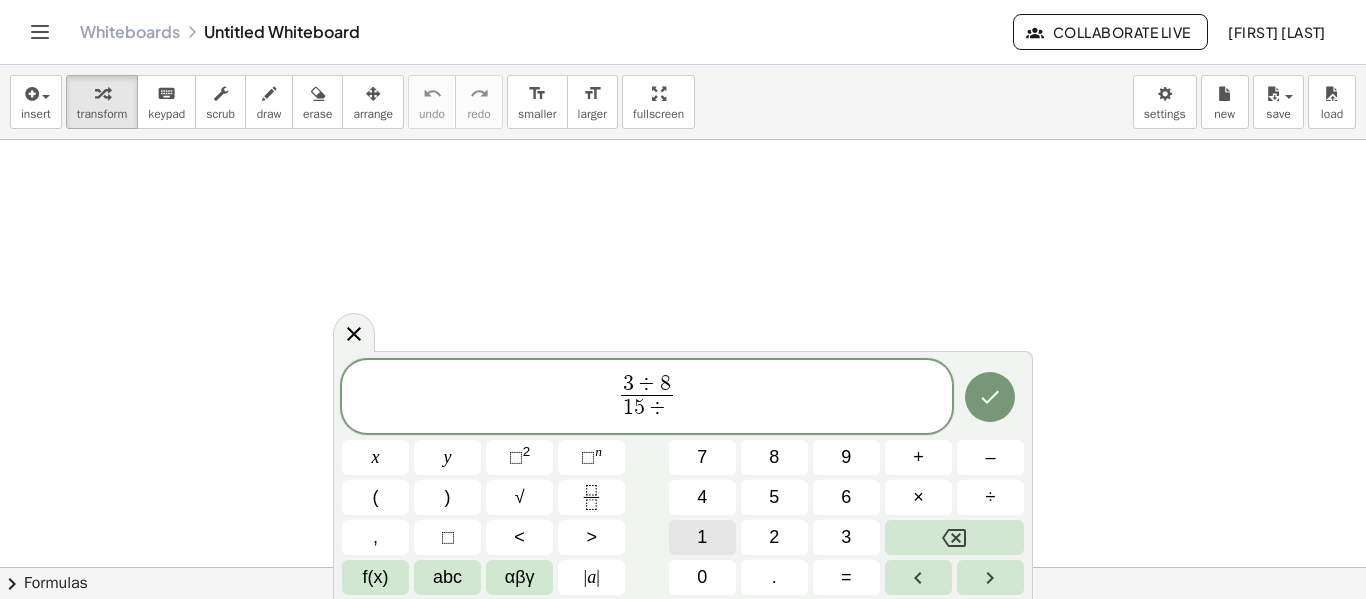 click on "1" at bounding box center (702, 537) 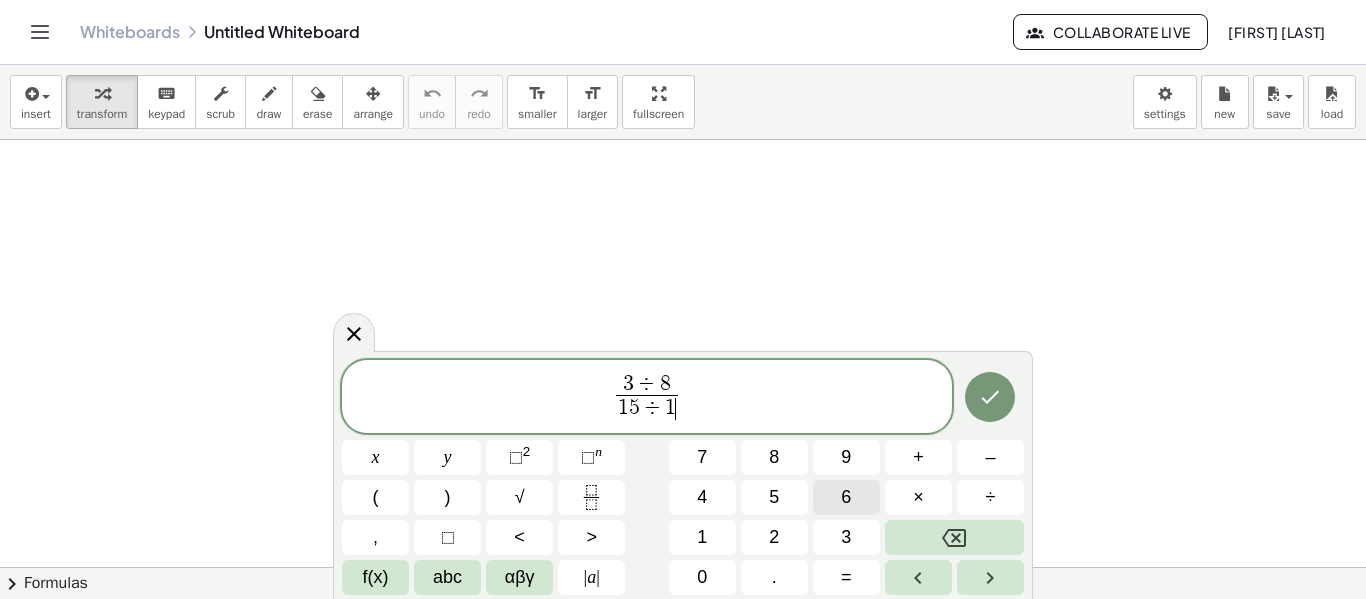 click on "6" at bounding box center [846, 497] 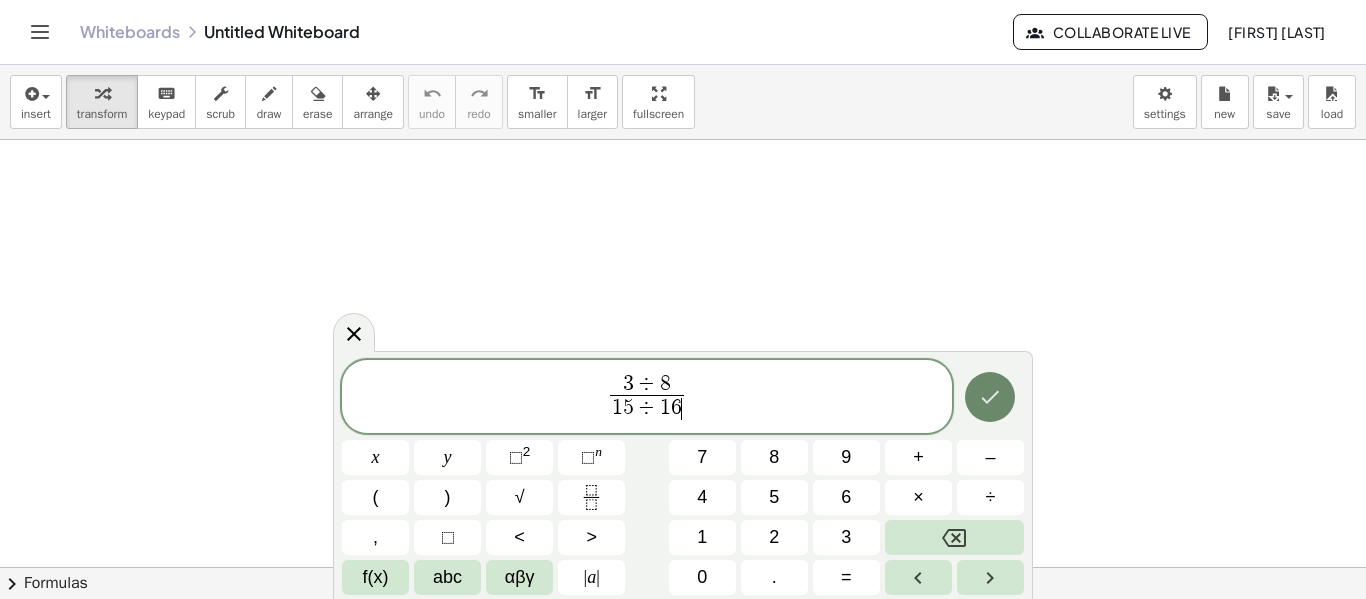 click 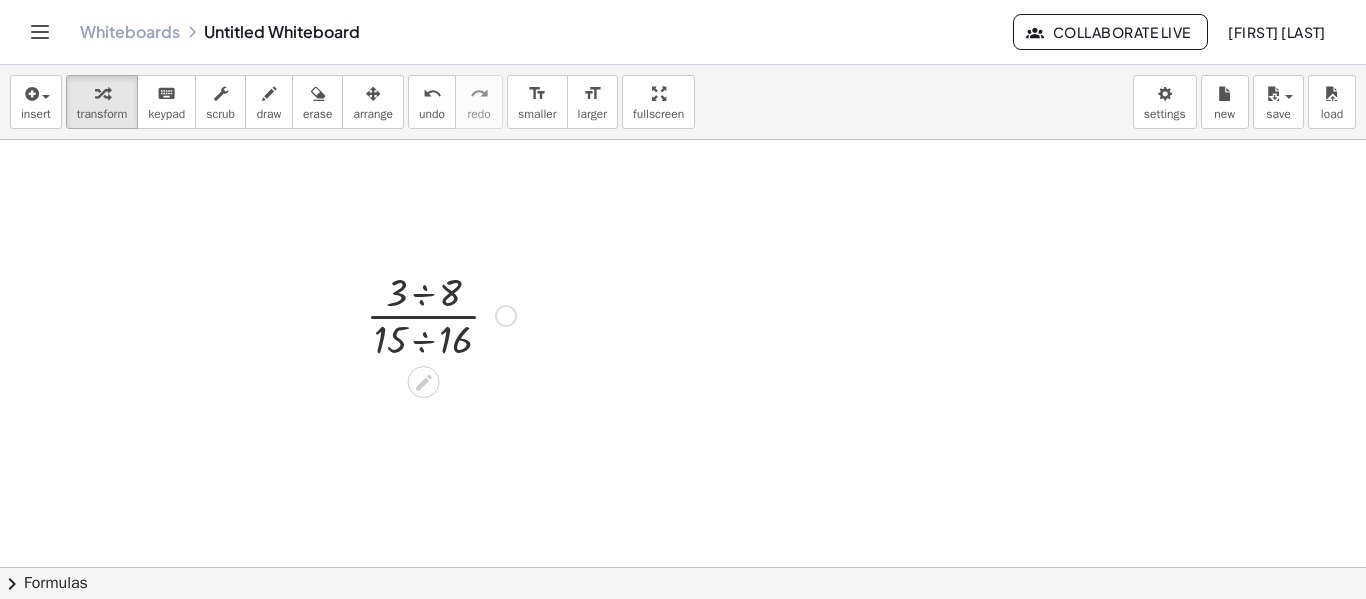 click at bounding box center (441, 314) 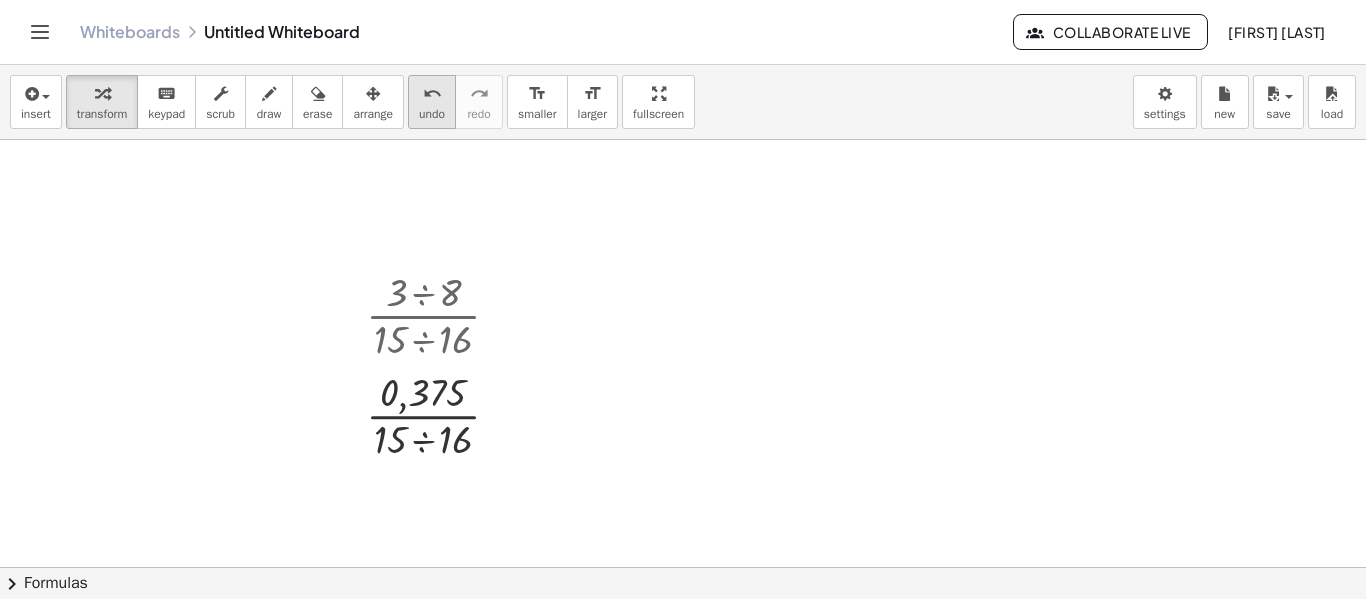 click on "undo undo" at bounding box center [432, 102] 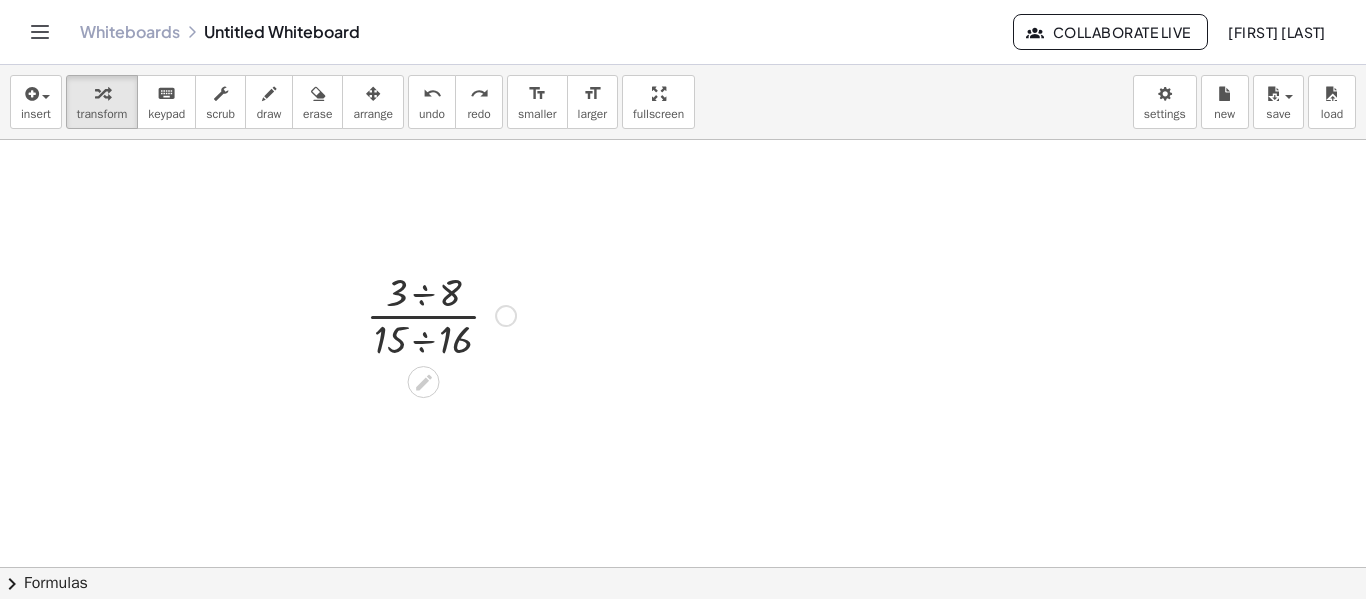 click at bounding box center (441, 314) 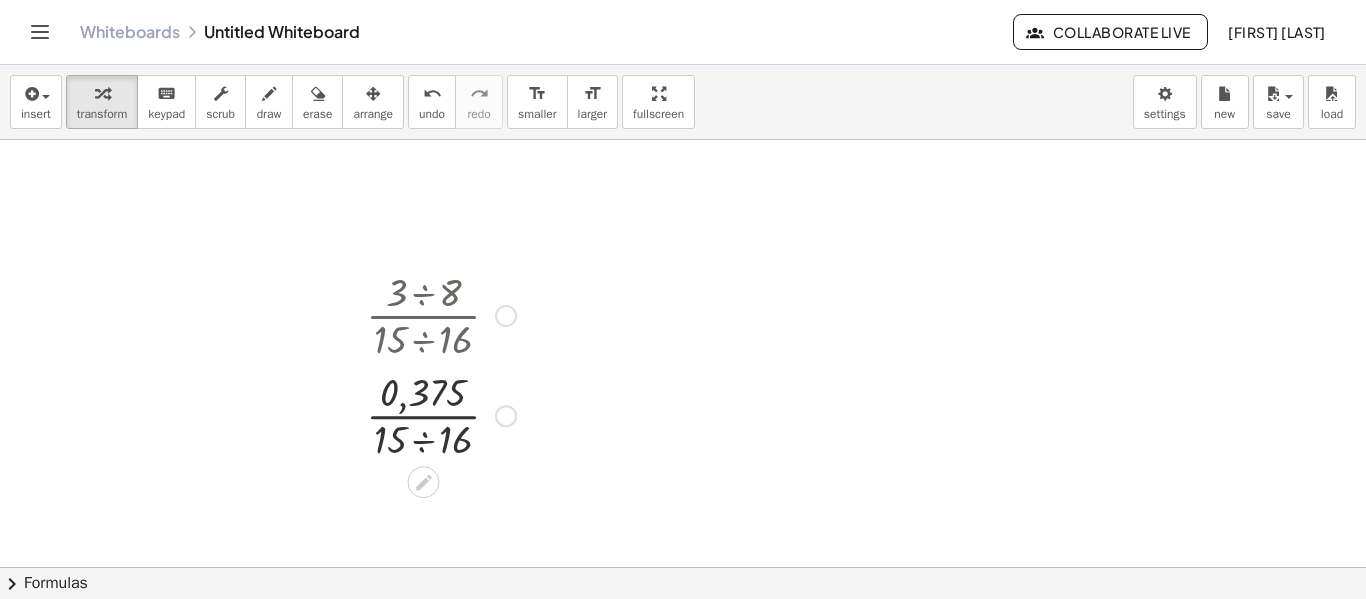 click at bounding box center [441, 414] 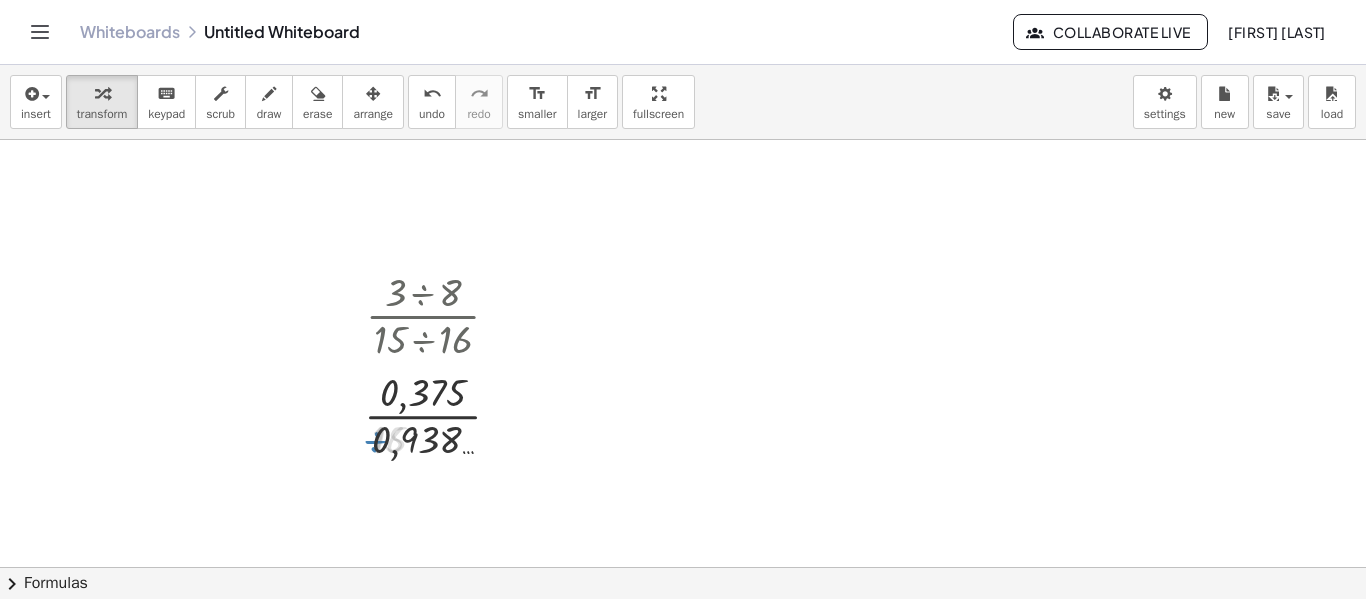 scroll, scrollTop: 200, scrollLeft: 0, axis: vertical 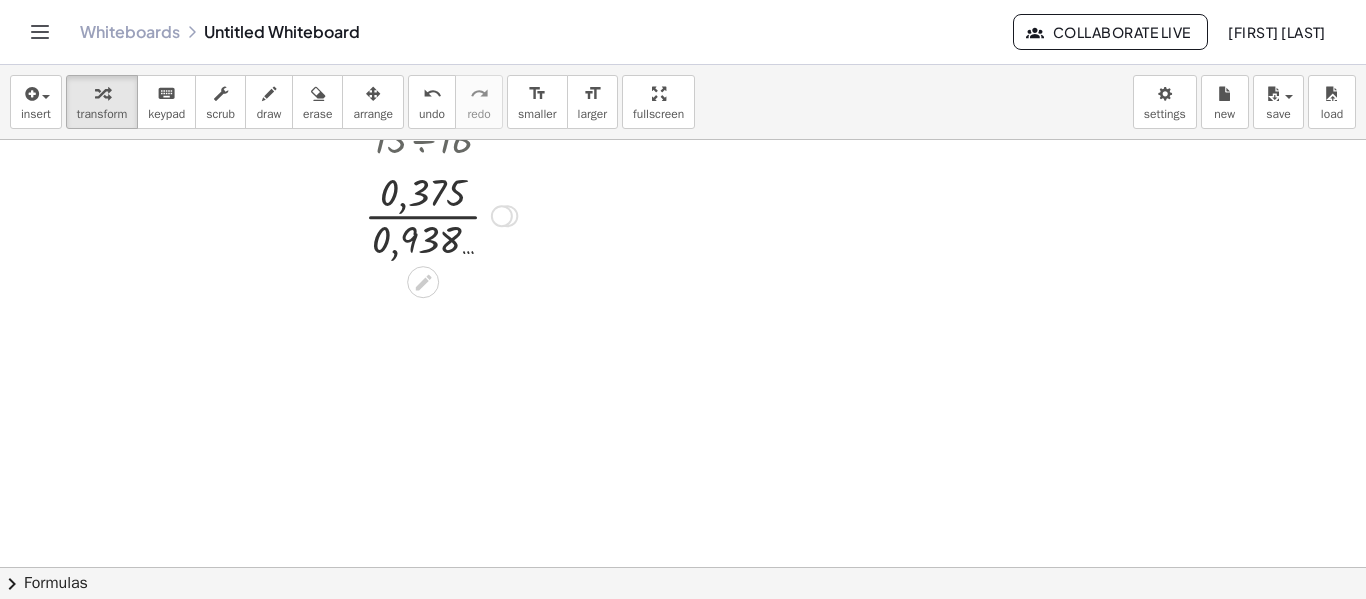 click at bounding box center [440, 214] 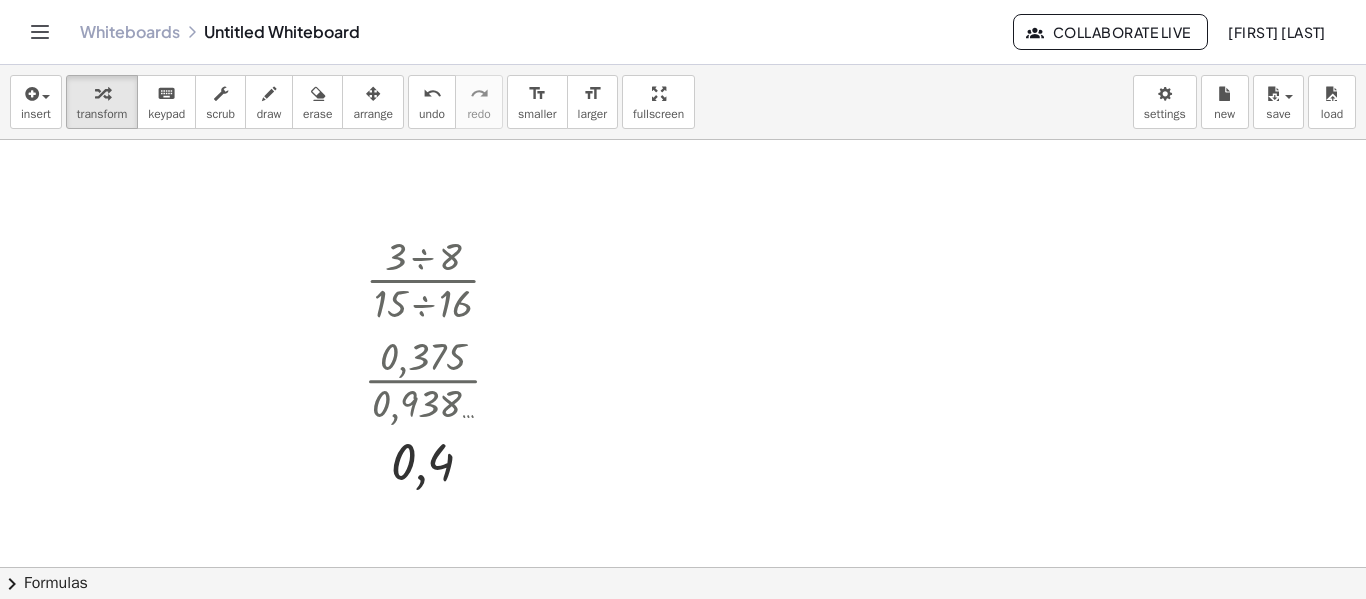 scroll, scrollTop: 0, scrollLeft: 0, axis: both 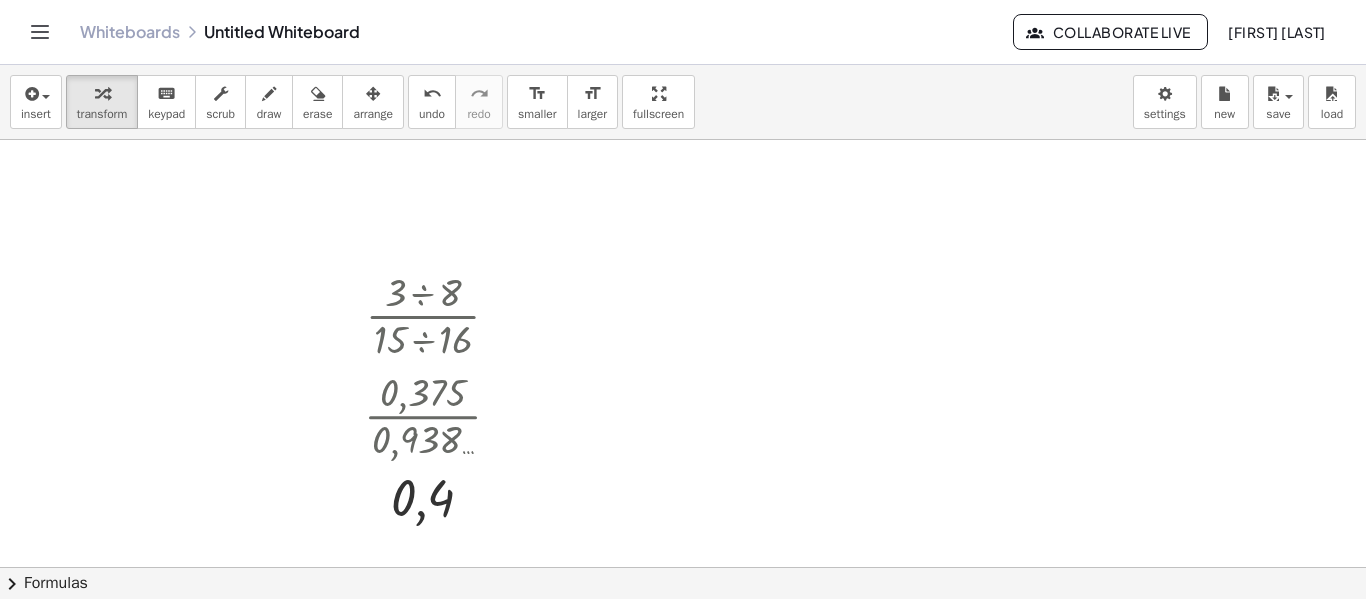 click at bounding box center (683, 567) 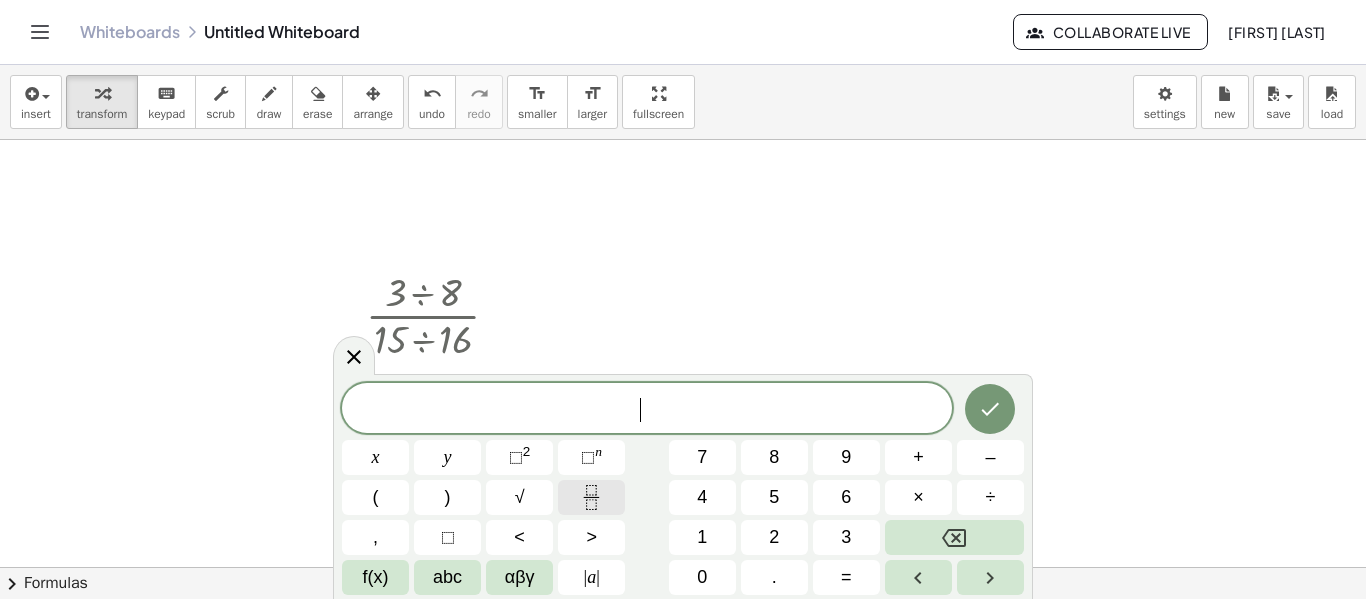 click 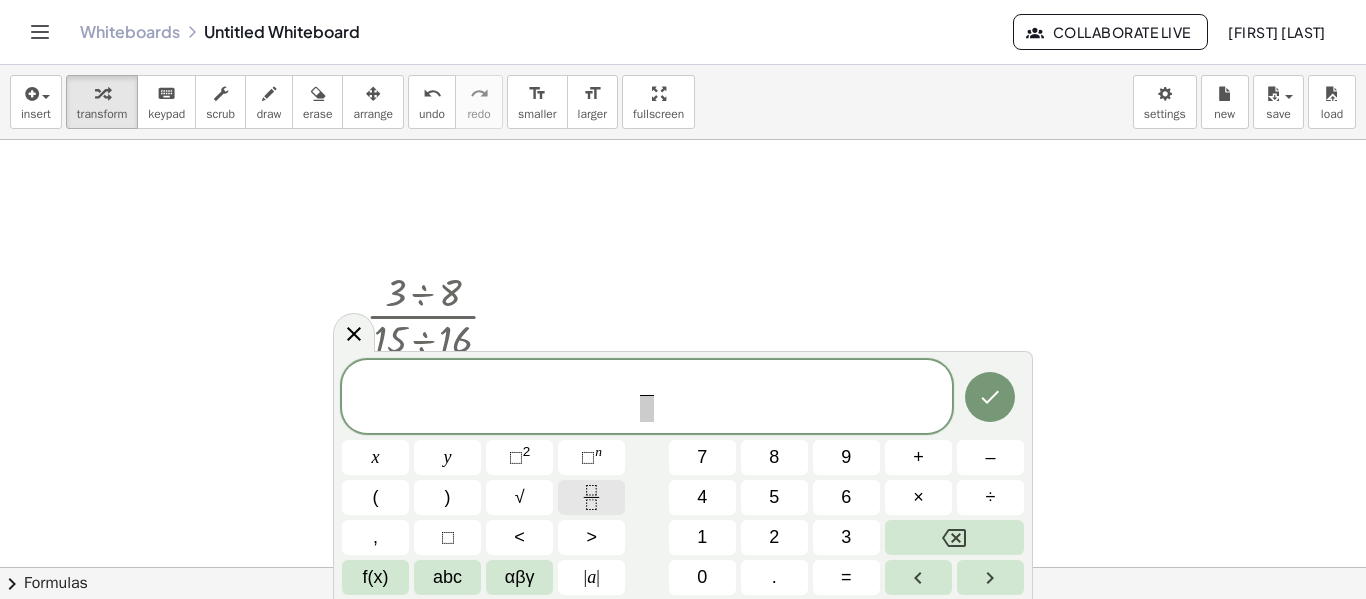click 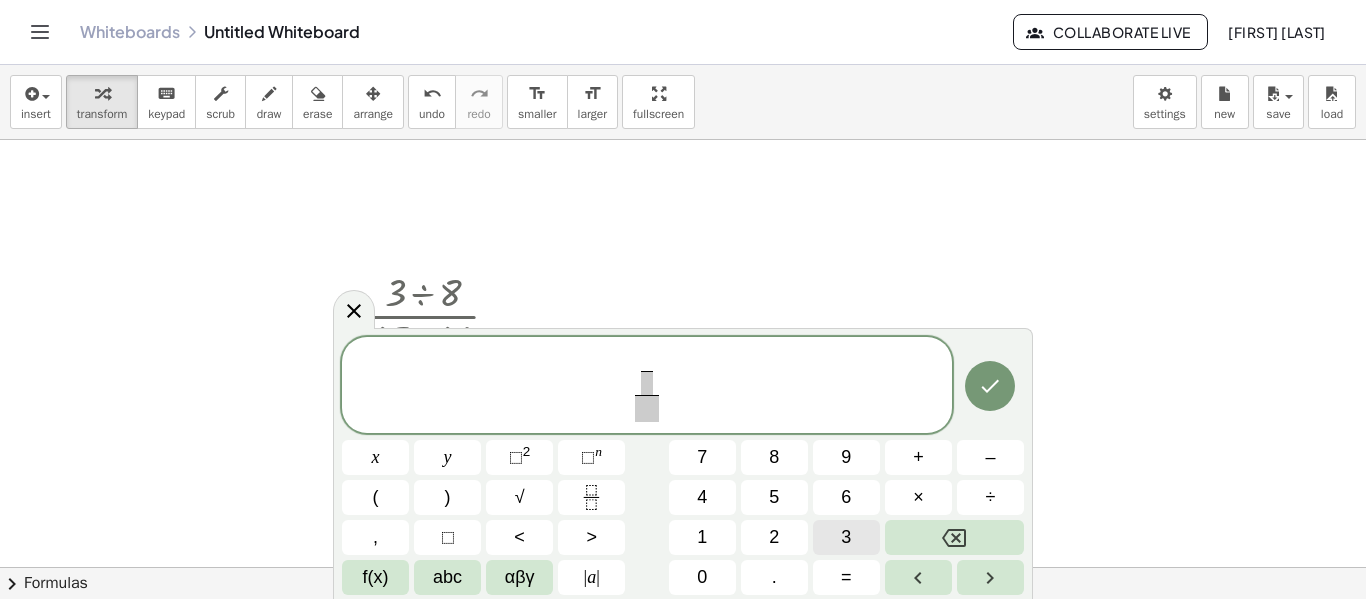 click on "3" at bounding box center [846, 537] 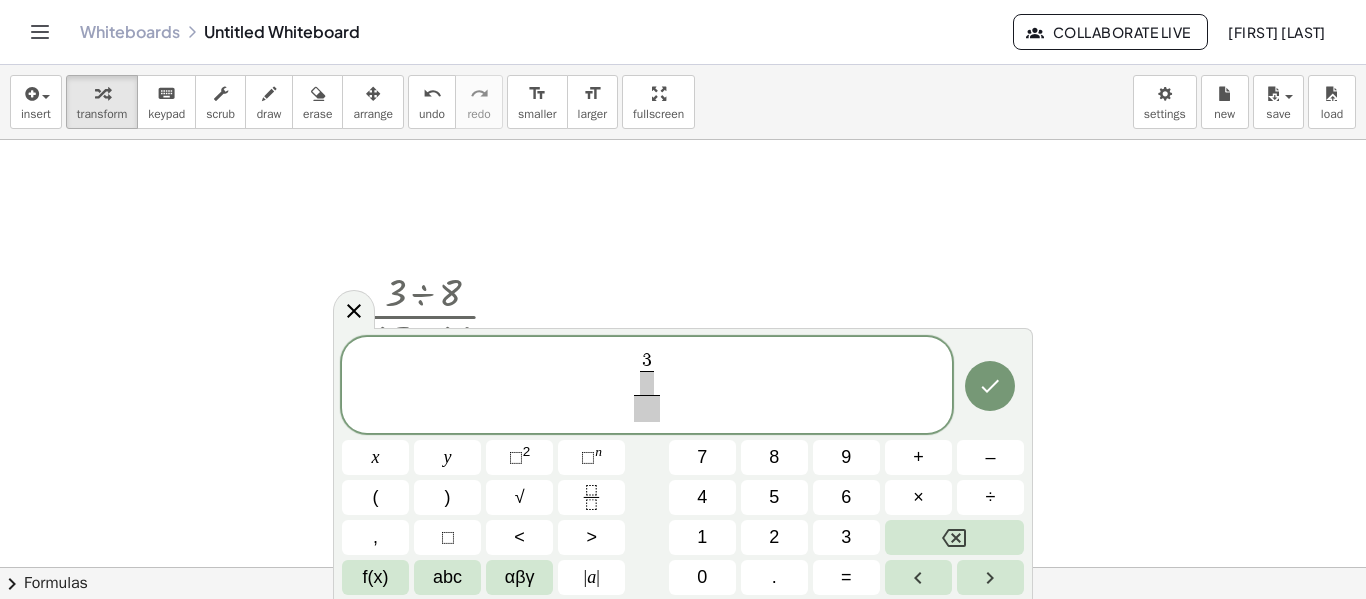 click at bounding box center [647, 383] 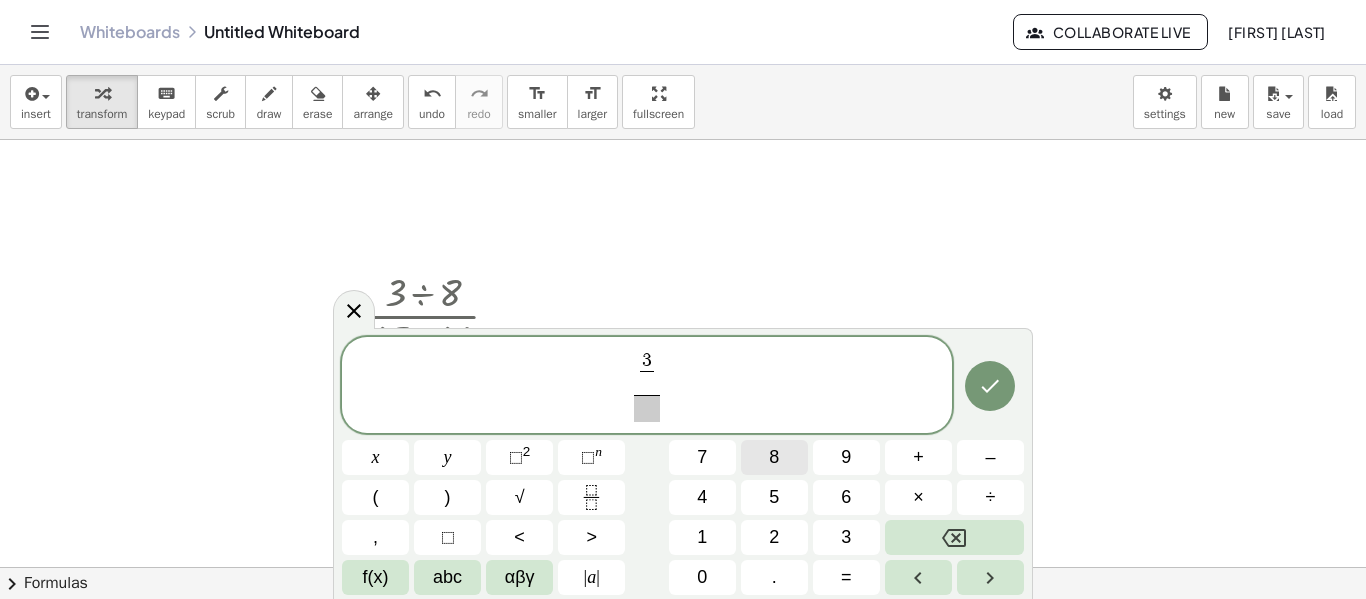 click on "8" at bounding box center [774, 457] 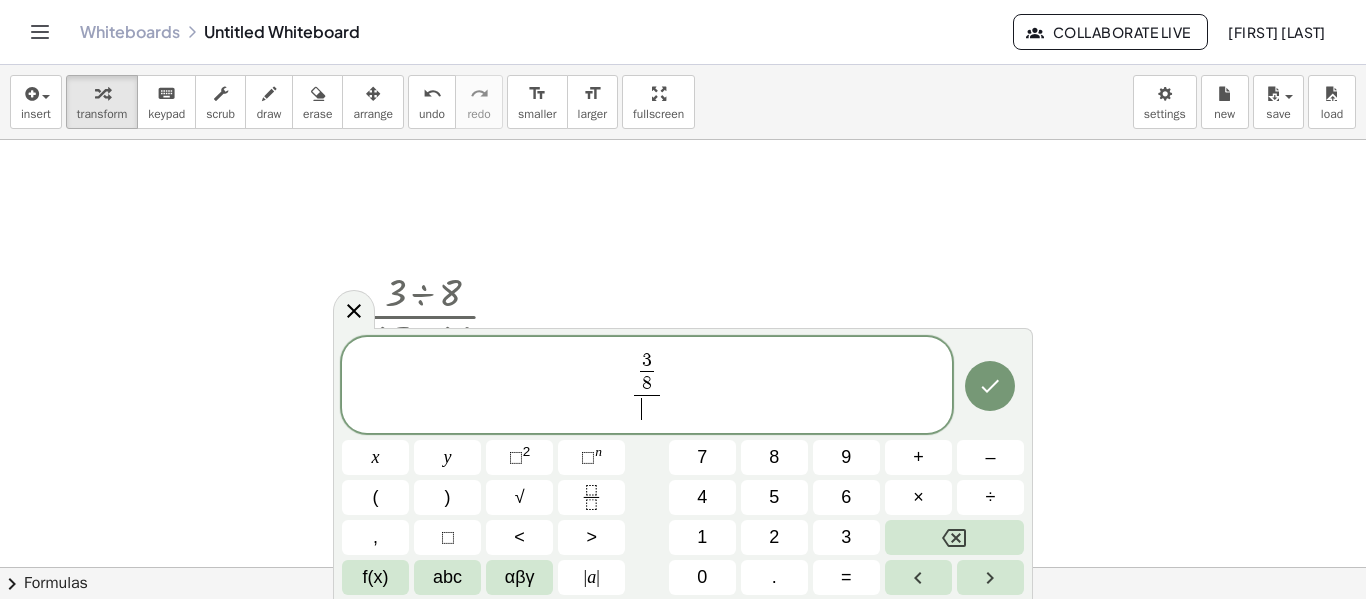 click on "​" at bounding box center (647, 408) 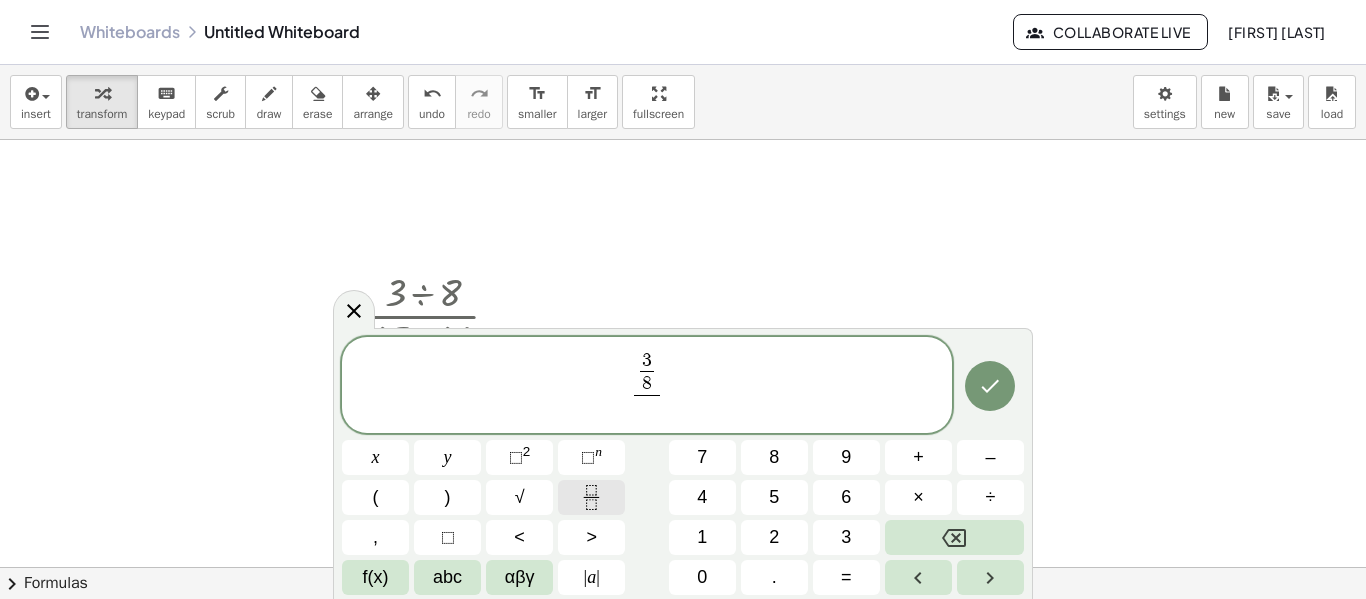 click 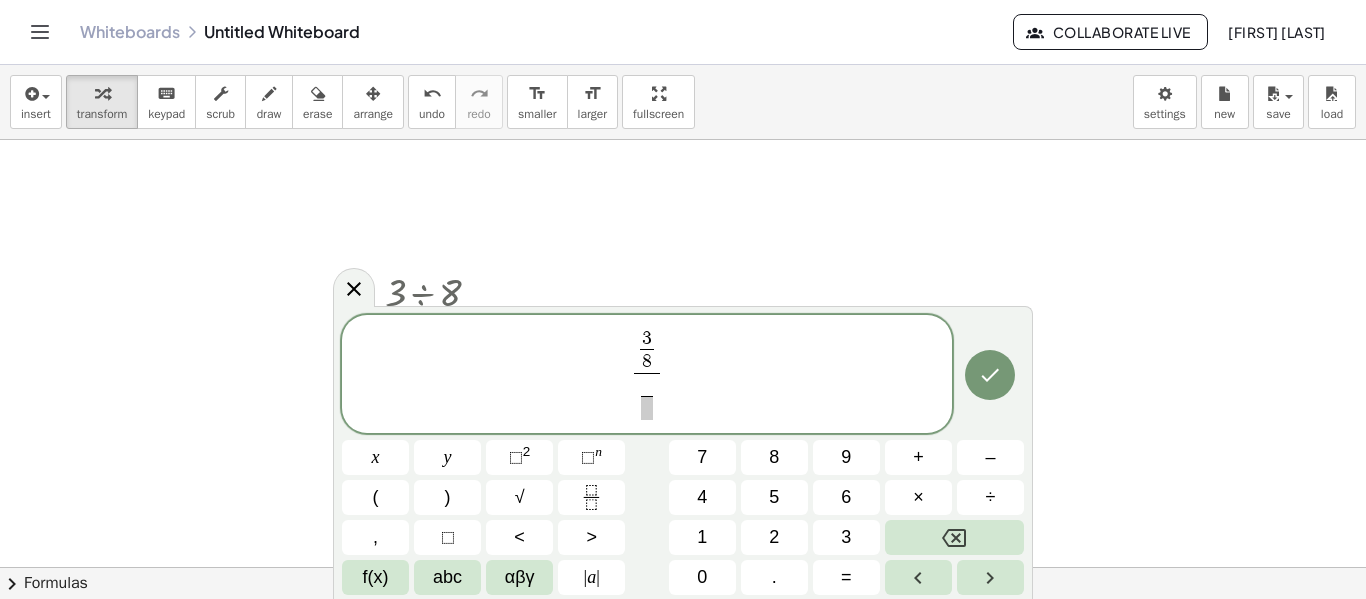 scroll, scrollTop: 100, scrollLeft: 0, axis: vertical 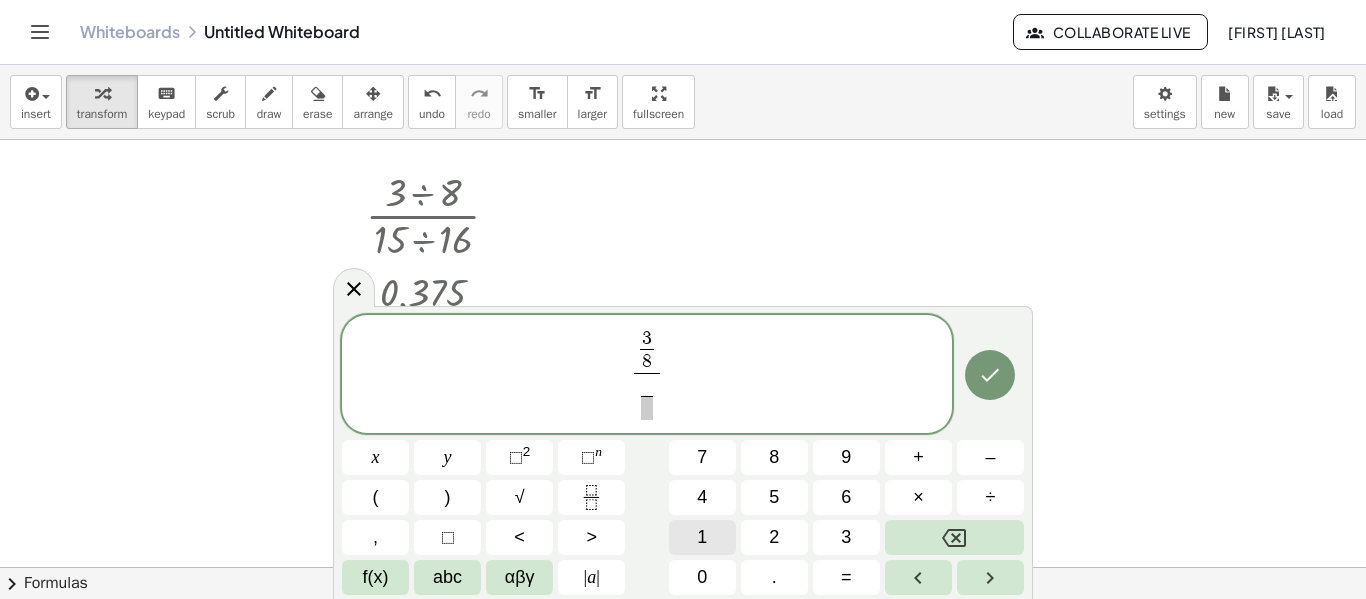 click on "1" at bounding box center (702, 537) 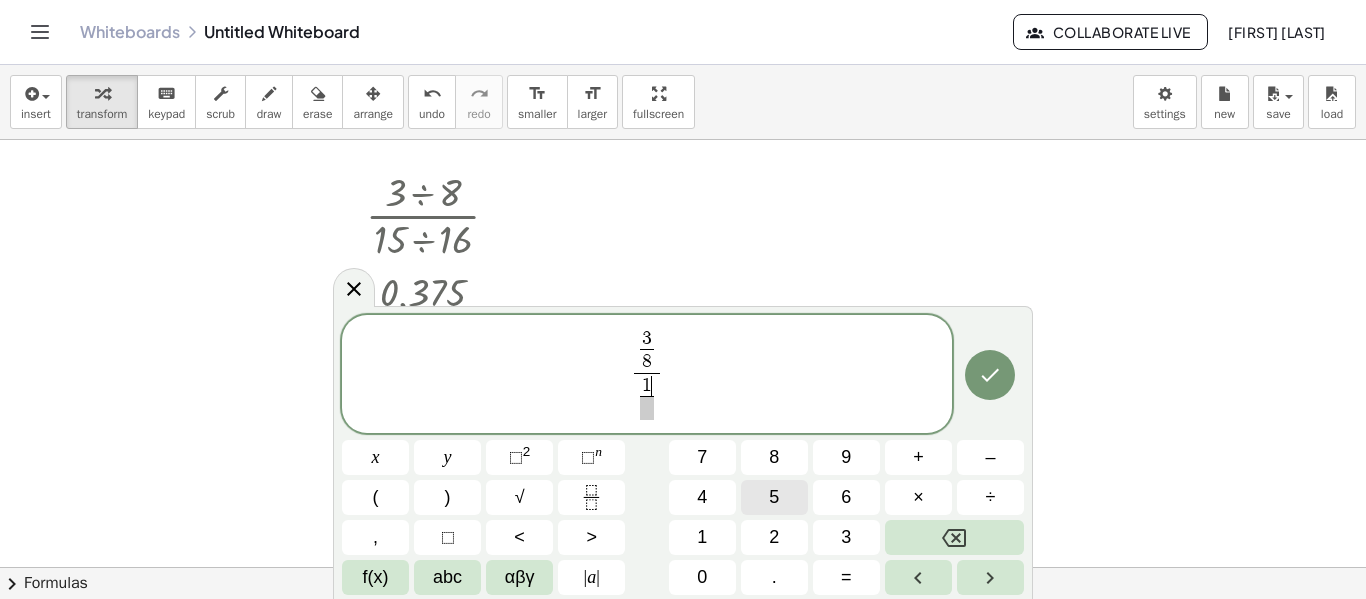 click on "5" at bounding box center [774, 497] 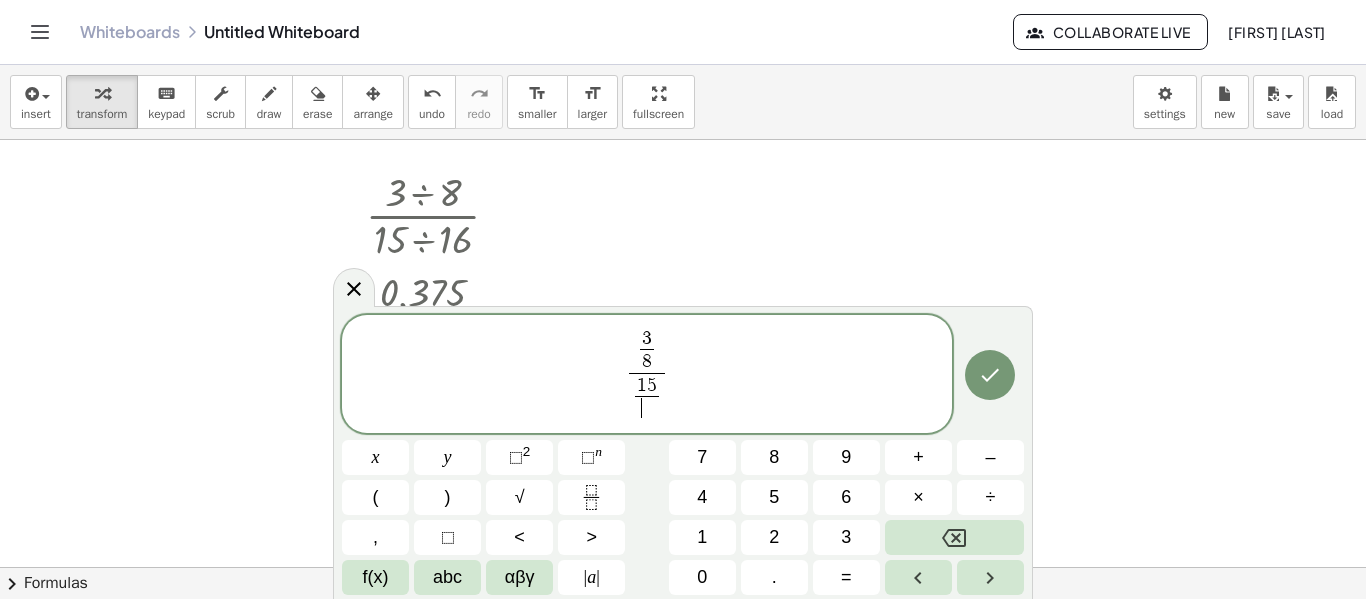 click on "​" at bounding box center (647, 408) 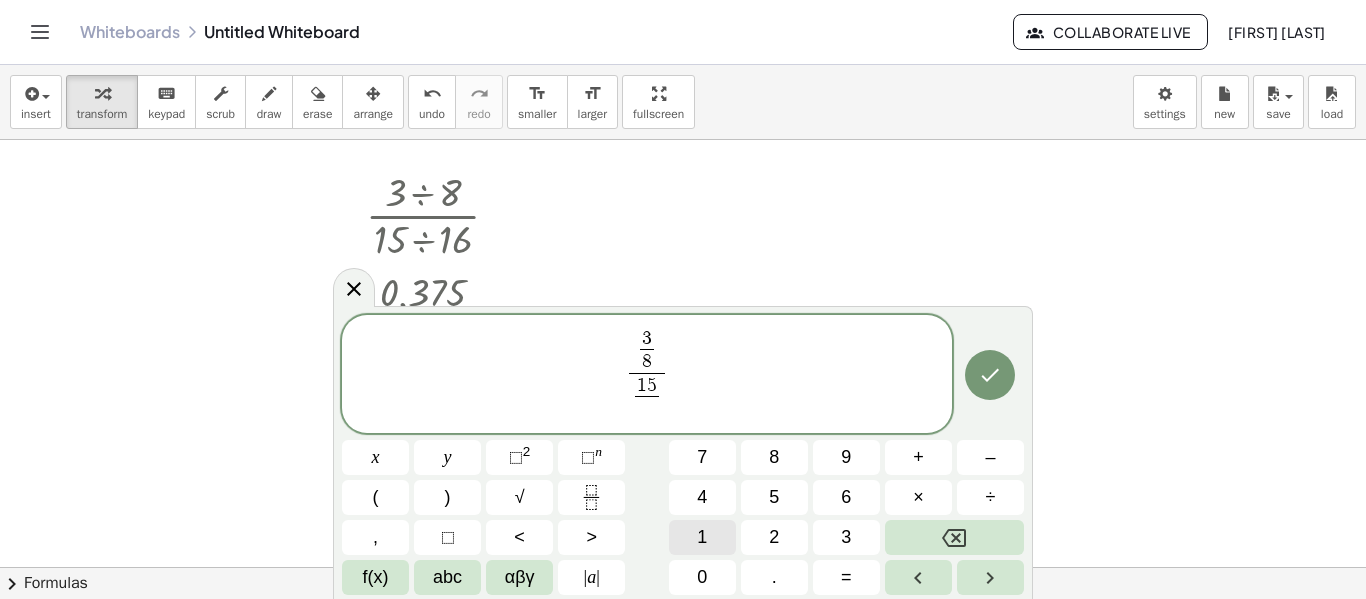 click on "1" at bounding box center [702, 537] 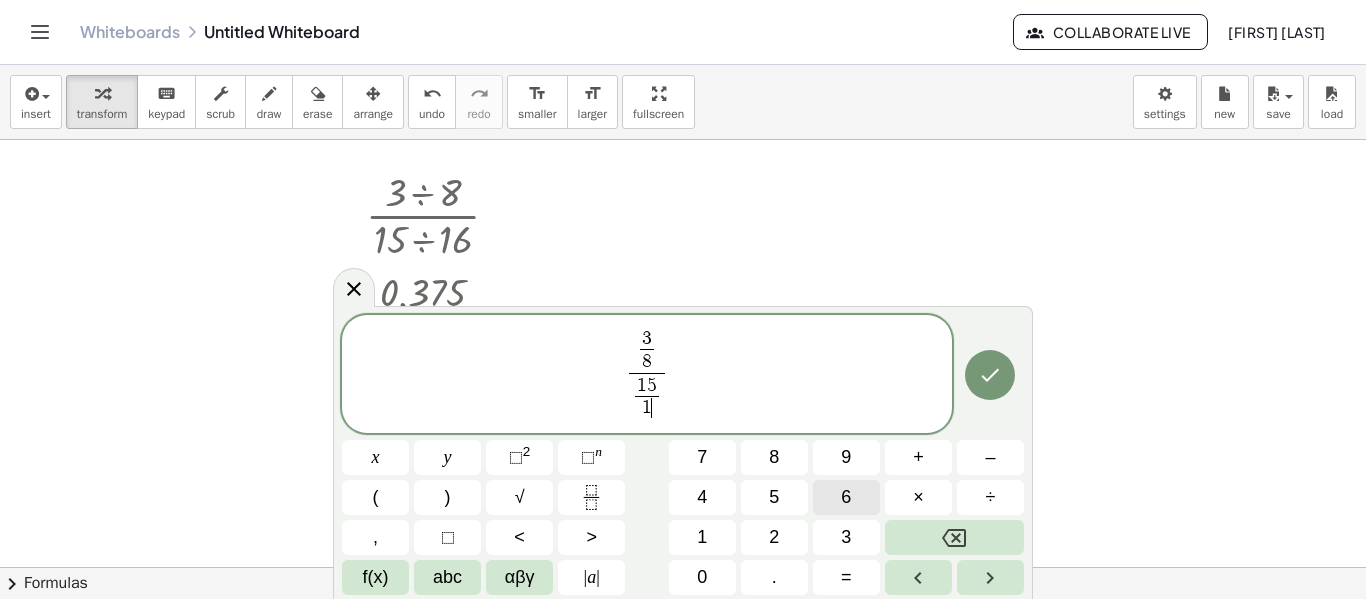 click on "6" at bounding box center [846, 497] 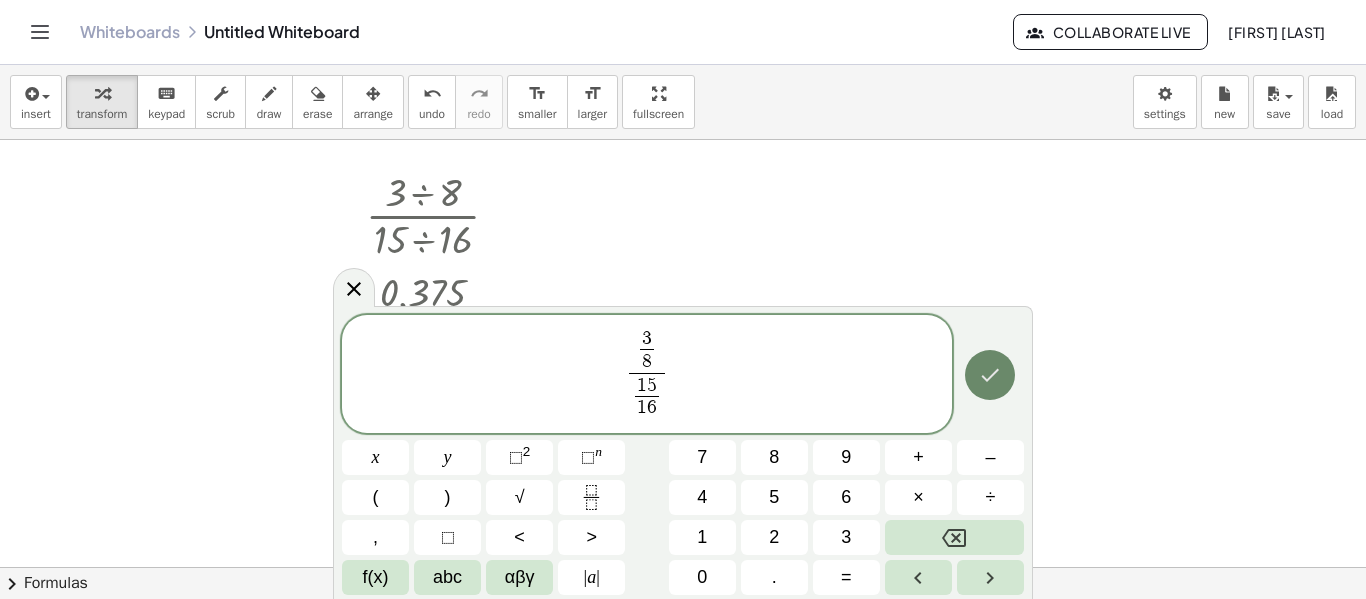 click at bounding box center [990, 375] 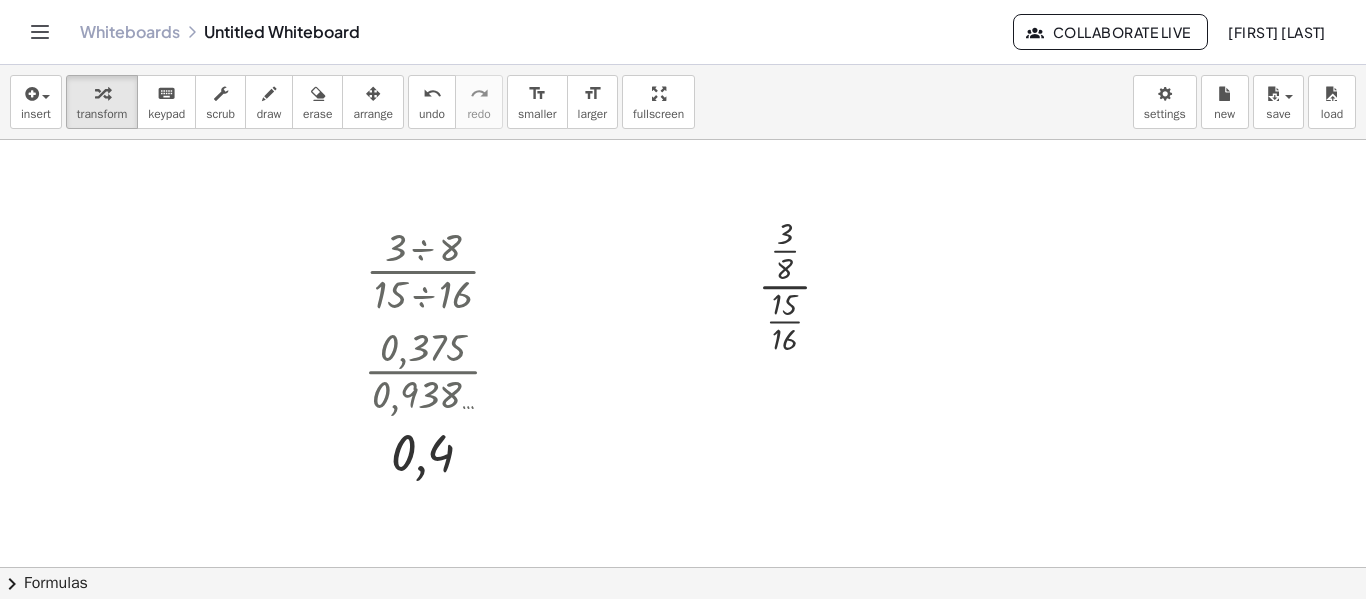 scroll, scrollTop: 0, scrollLeft: 0, axis: both 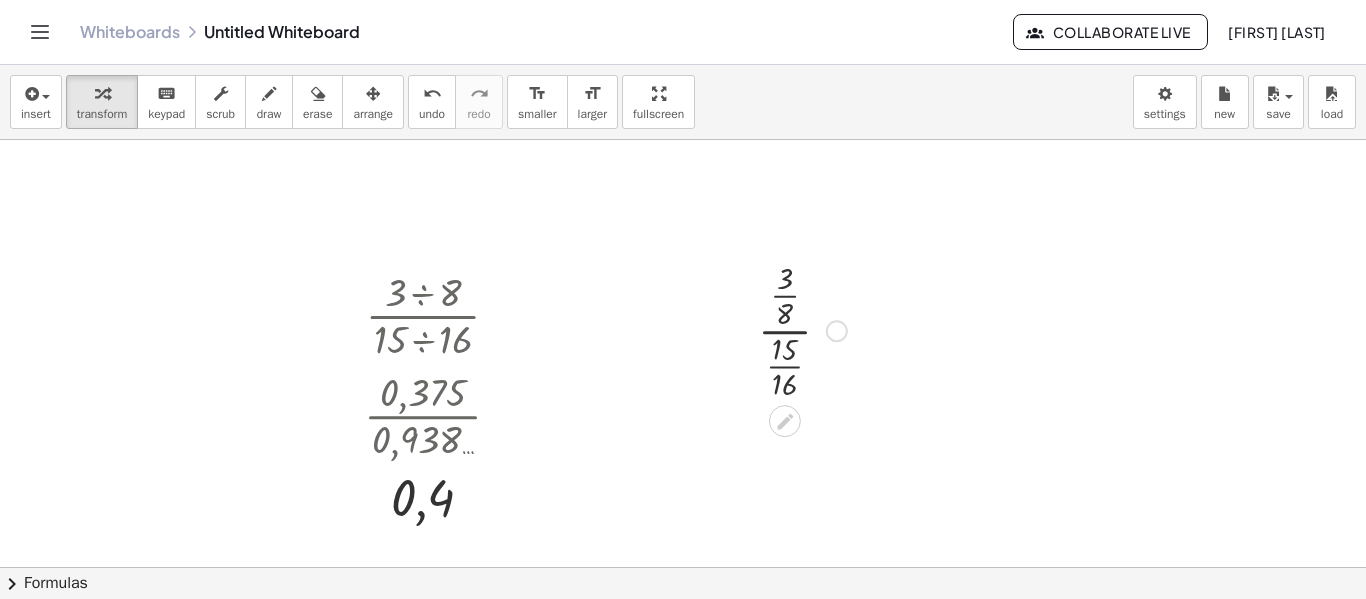 click at bounding box center [802, 329] 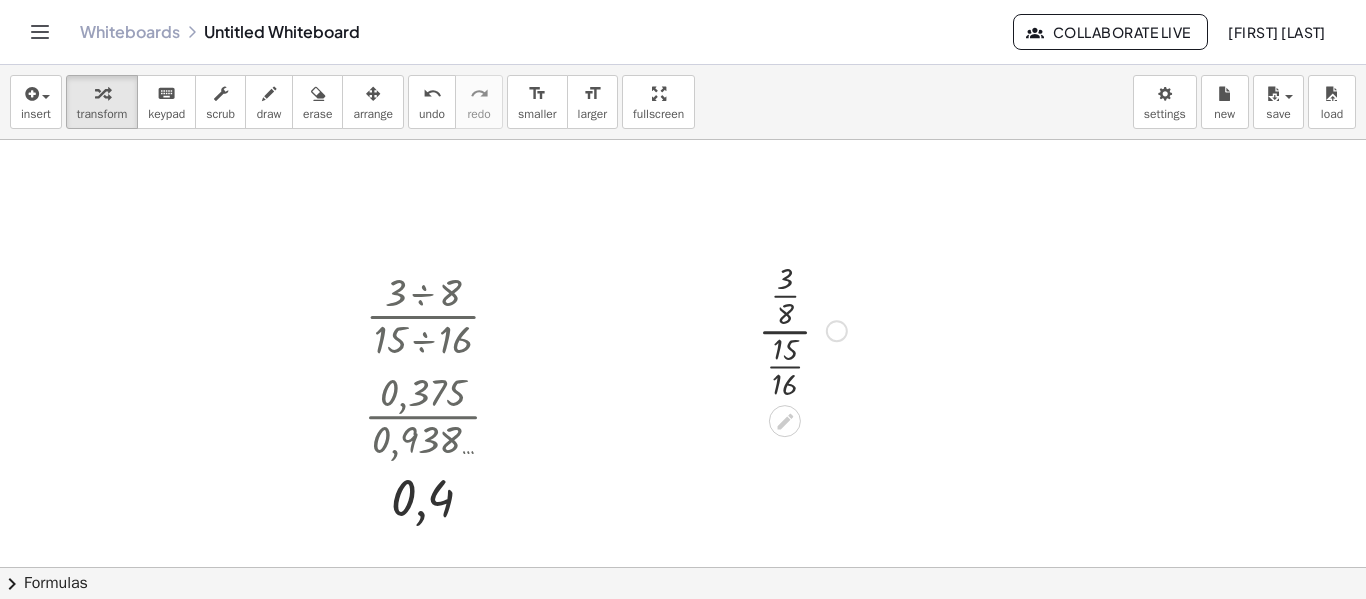 click at bounding box center (802, 329) 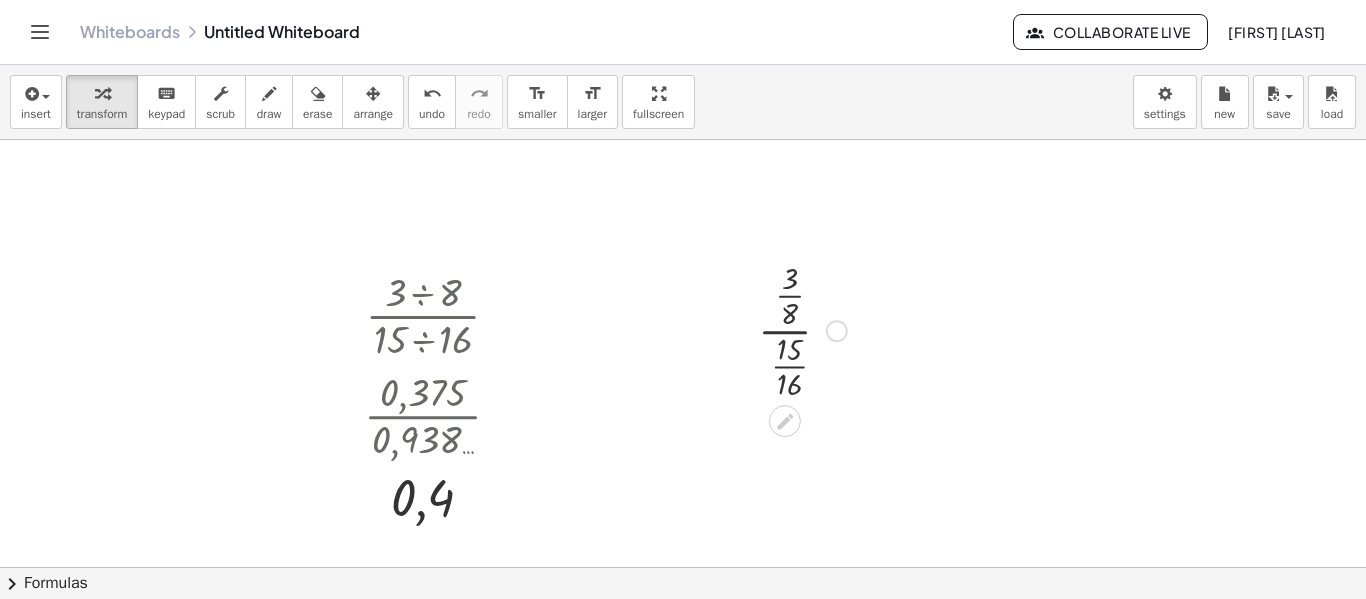 click at bounding box center (802, 329) 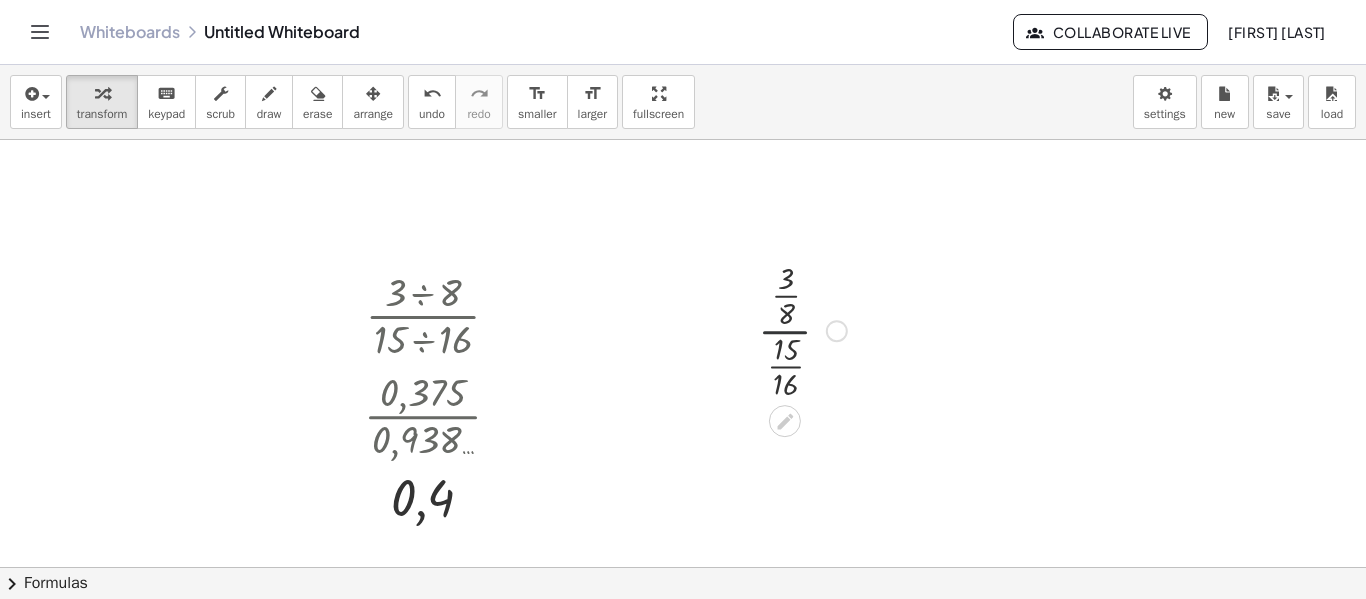 click at bounding box center [802, 329] 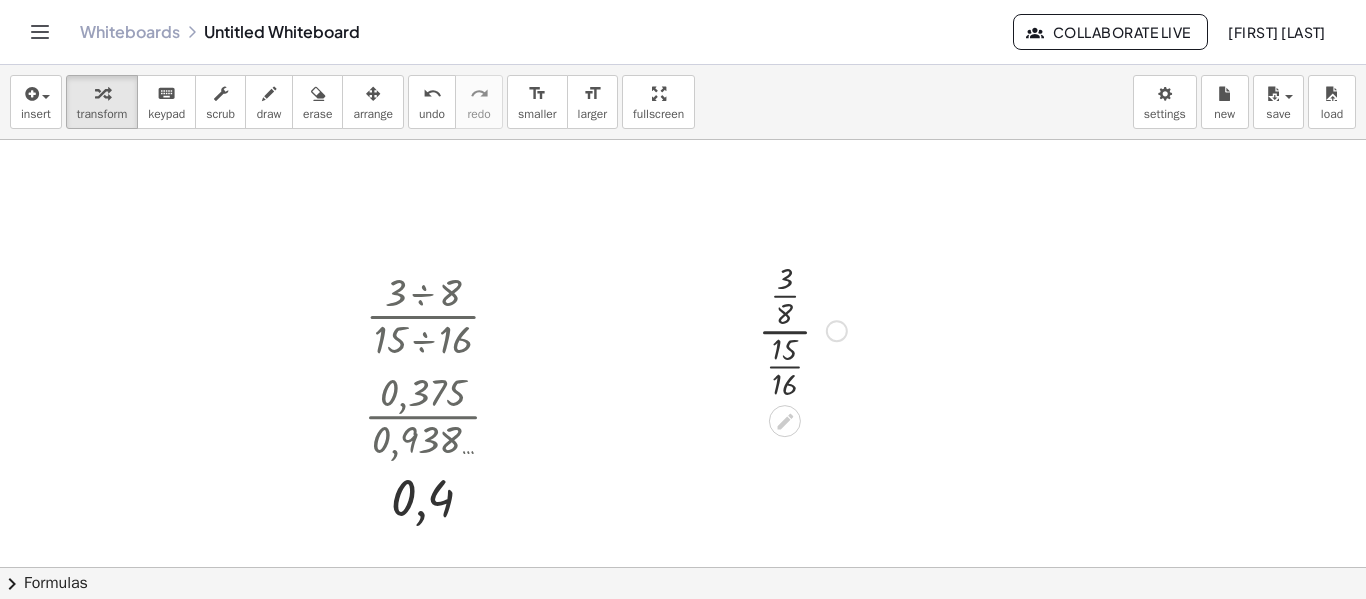 click at bounding box center [802, 329] 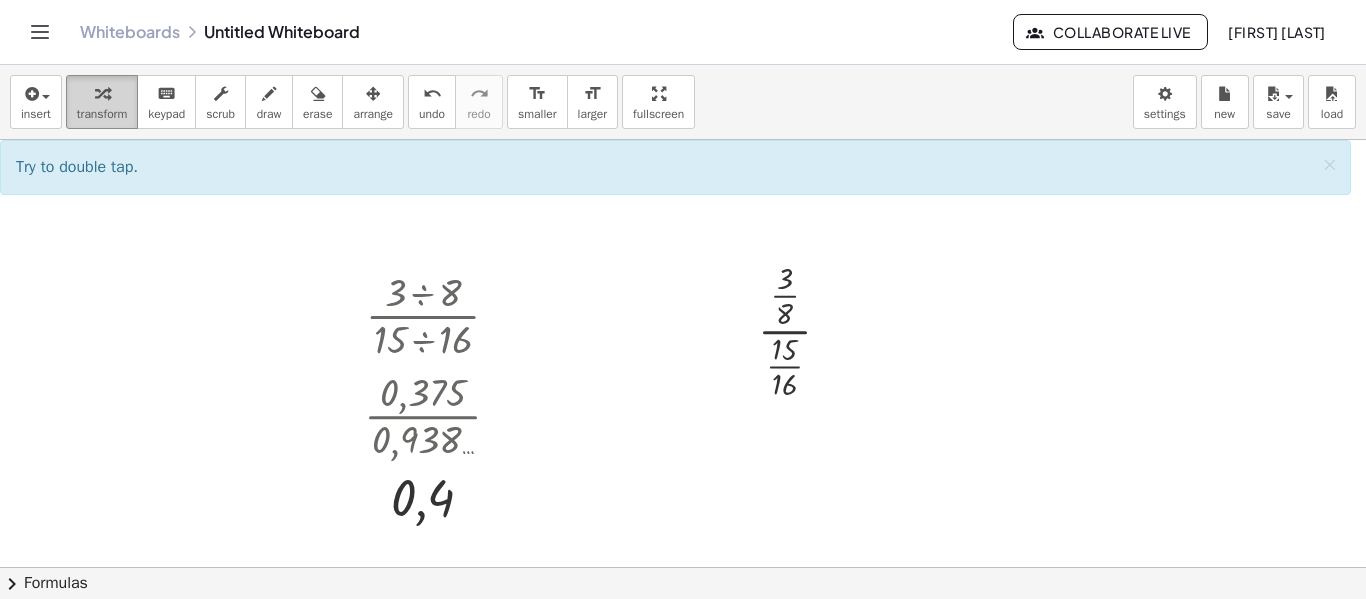 click on "transform" at bounding box center [102, 114] 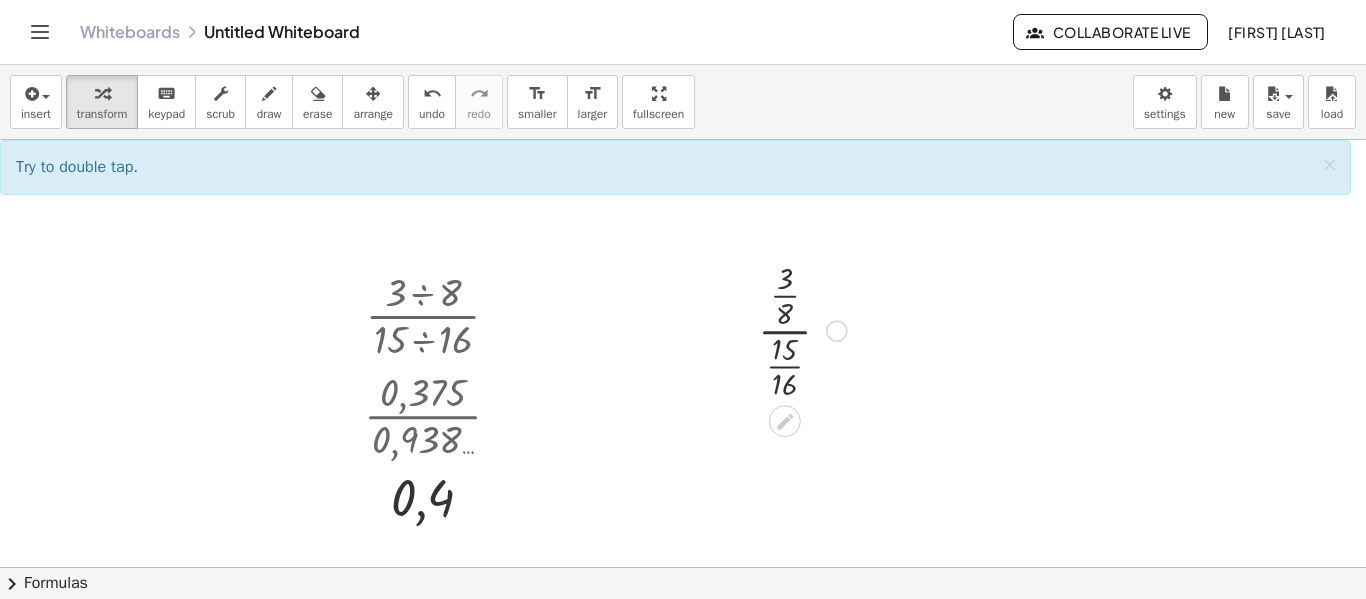click at bounding box center [802, 329] 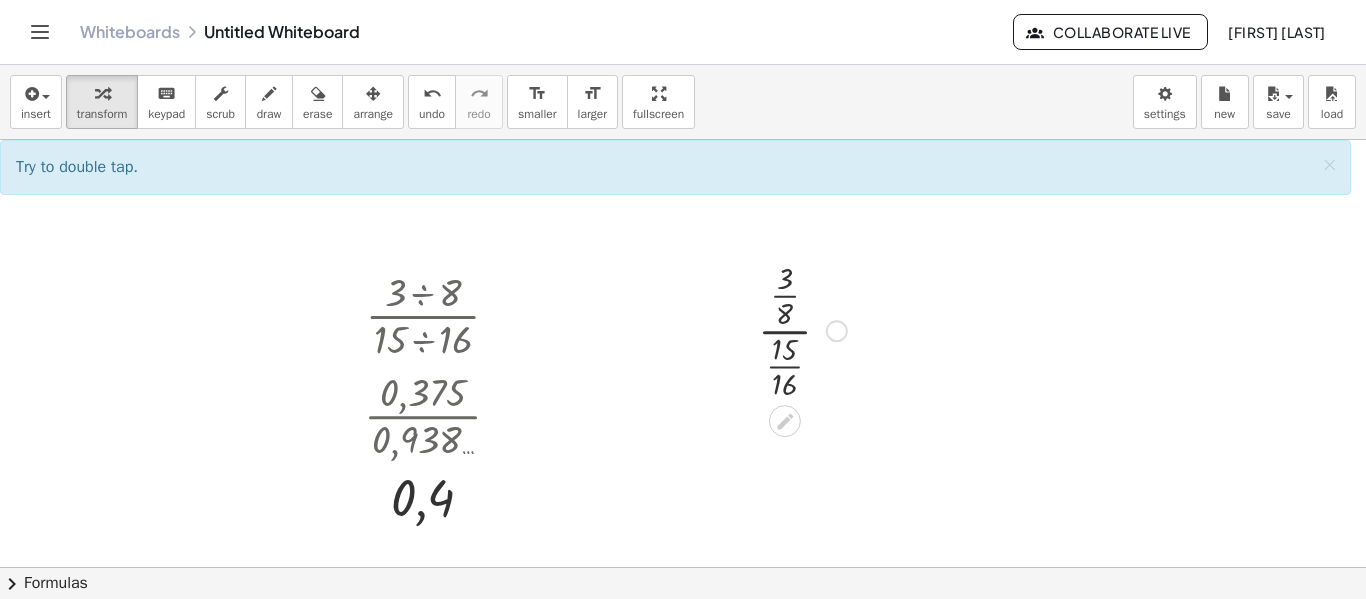 click at bounding box center (802, 329) 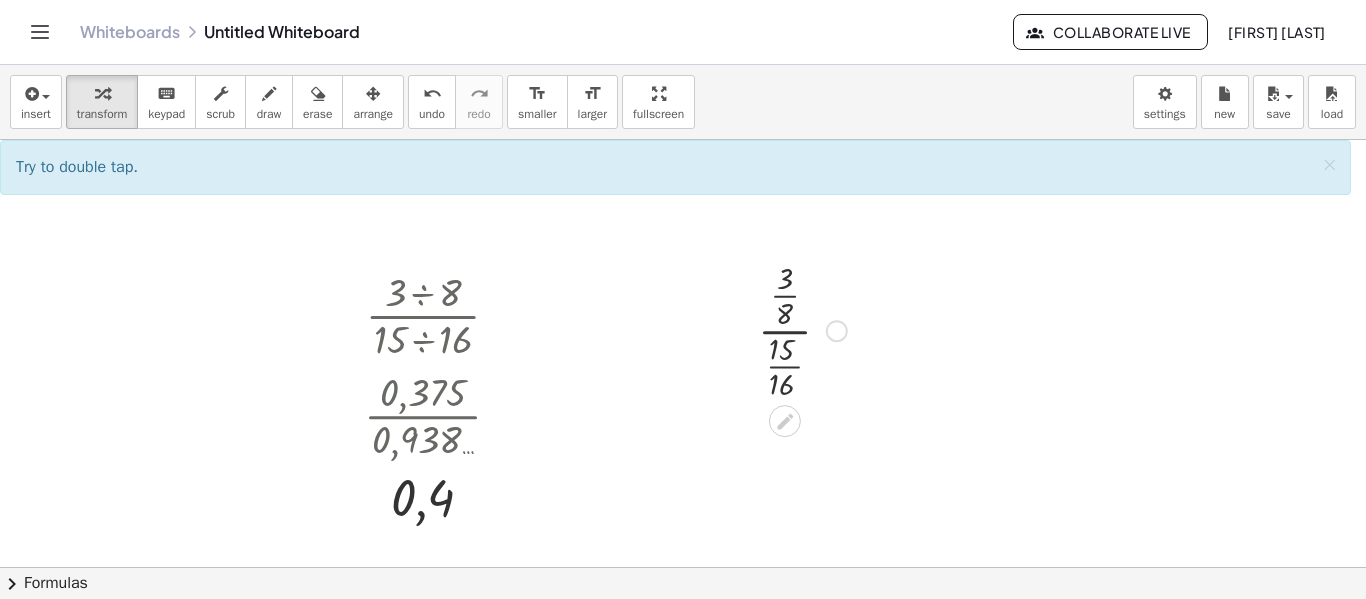 click at bounding box center (802, 329) 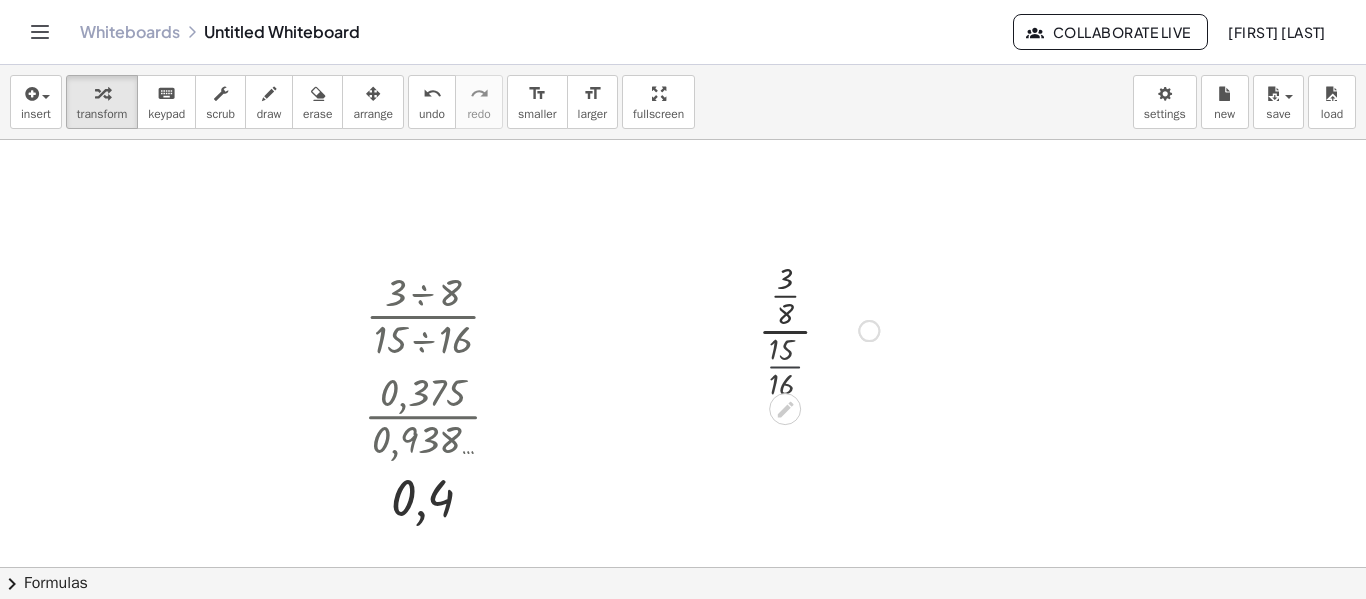 click at bounding box center [802, 329] 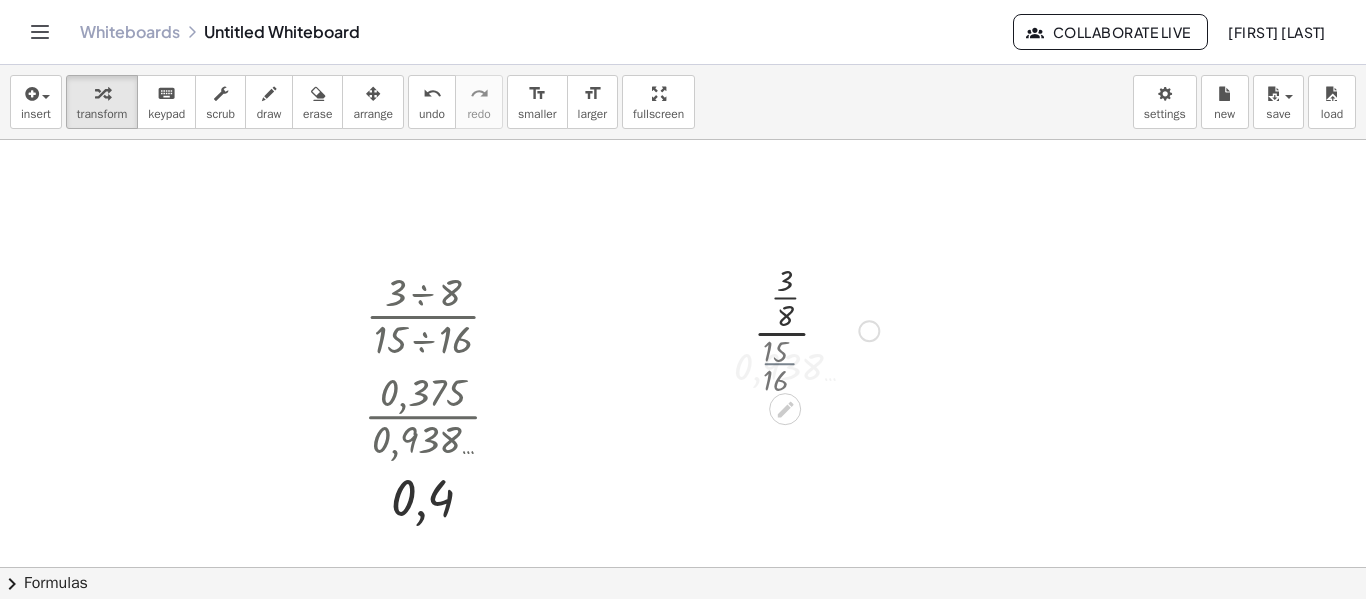 click at bounding box center [802, 329] 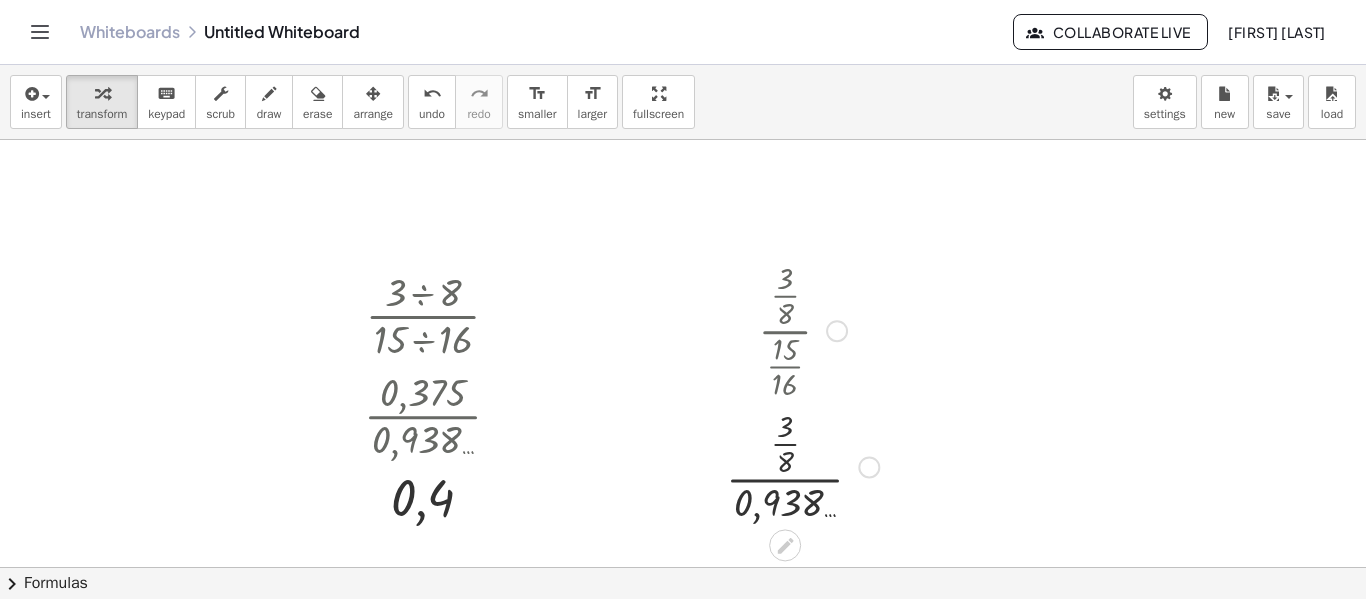 click at bounding box center (802, 465) 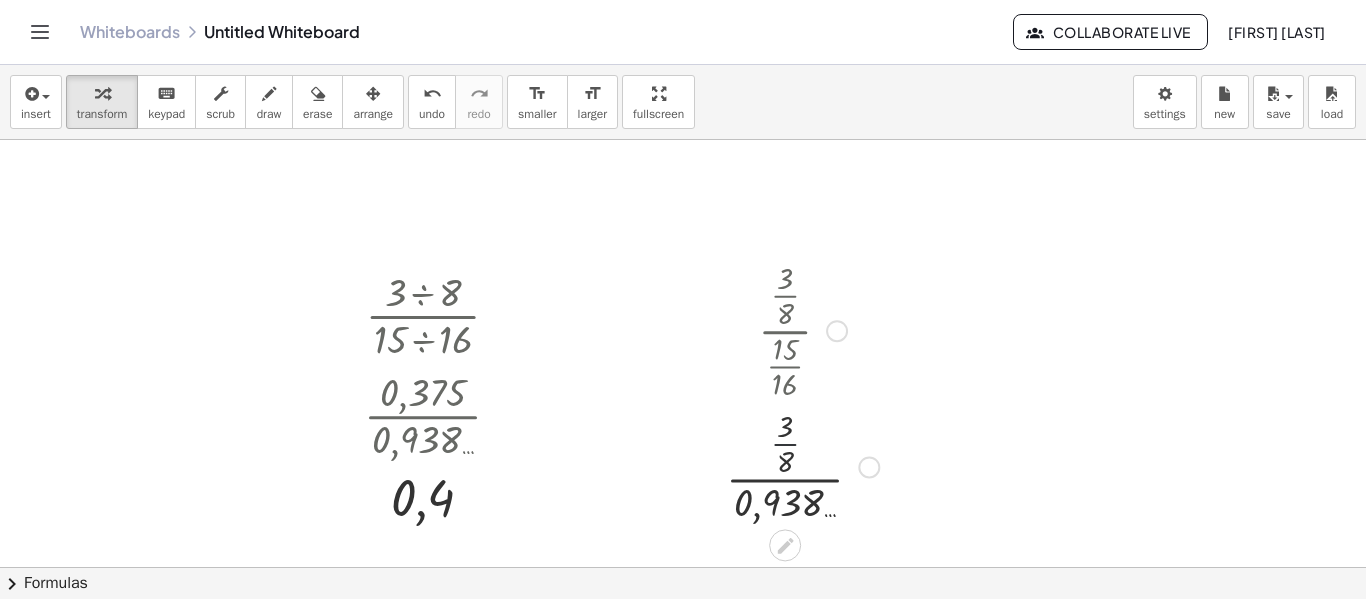 click at bounding box center [802, 465] 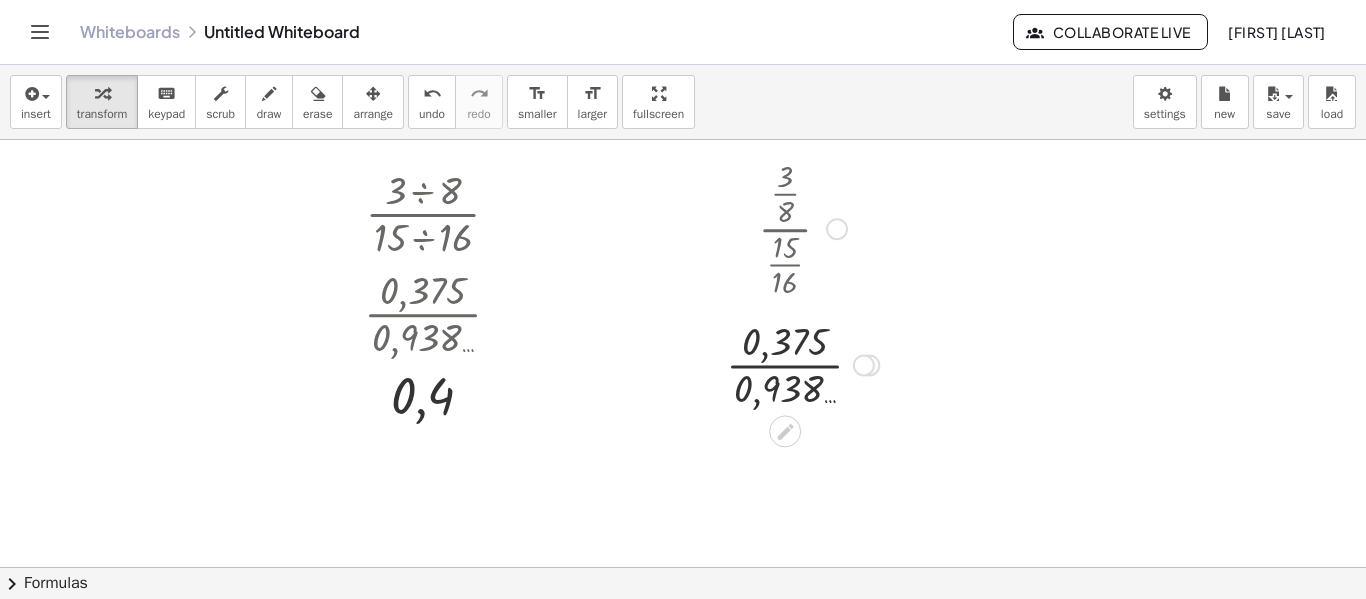 scroll, scrollTop: 200, scrollLeft: 0, axis: vertical 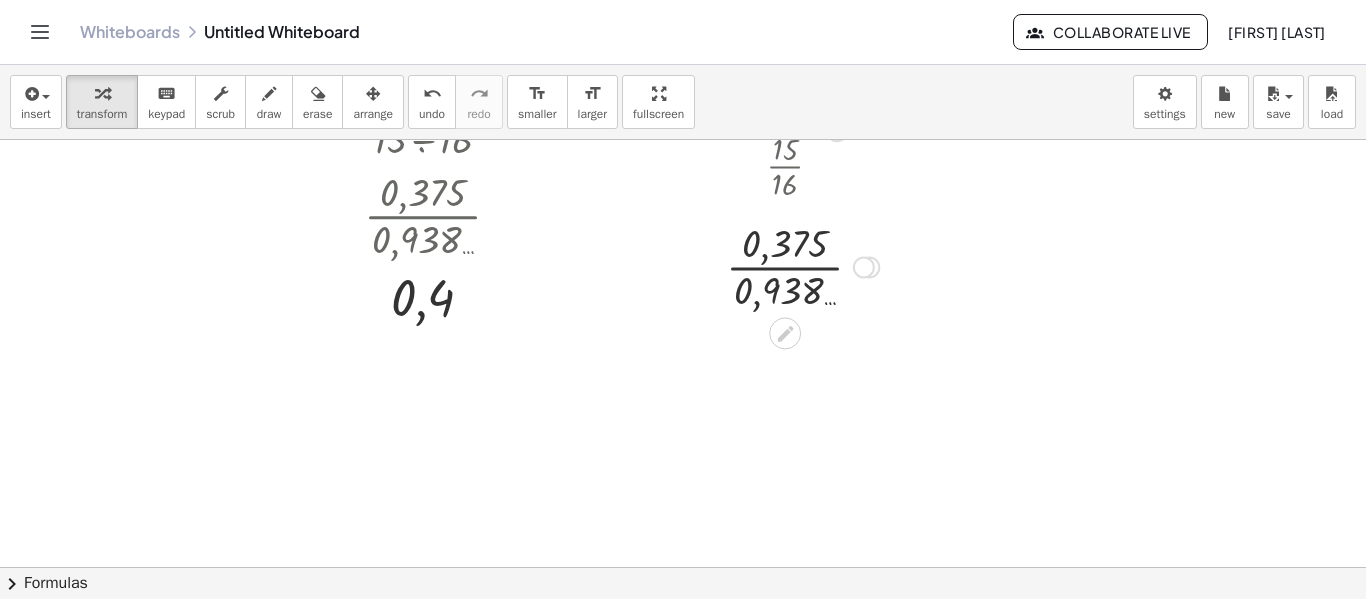 click at bounding box center [802, 265] 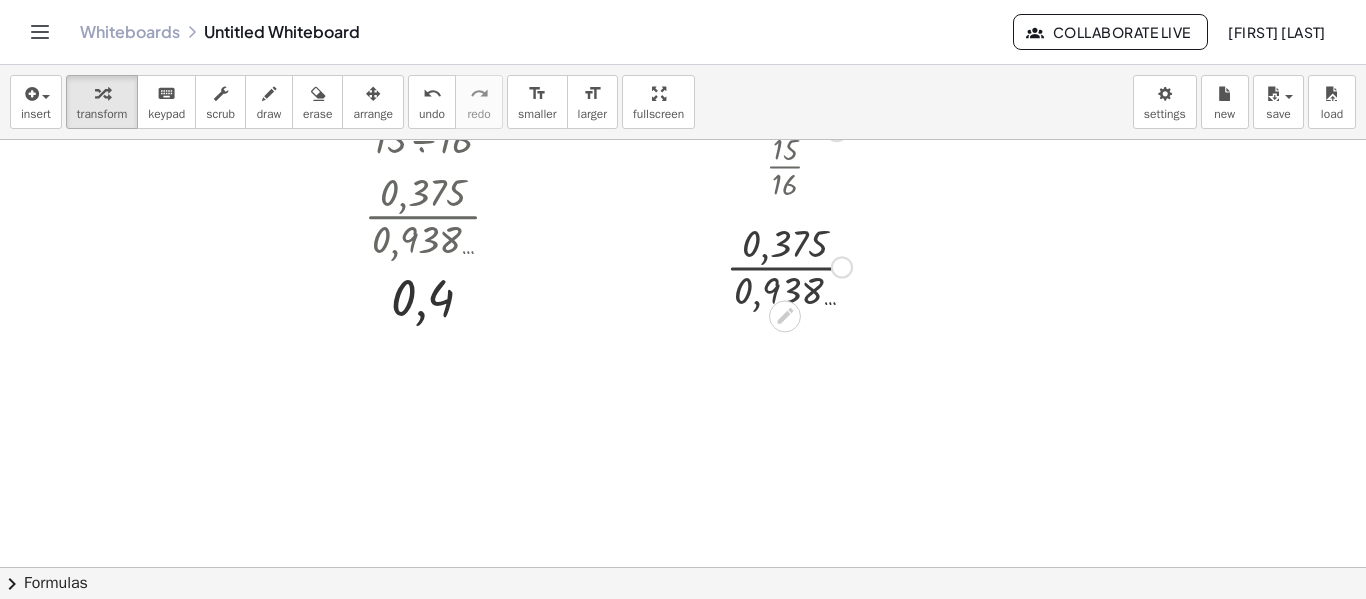 click at bounding box center (802, 266) 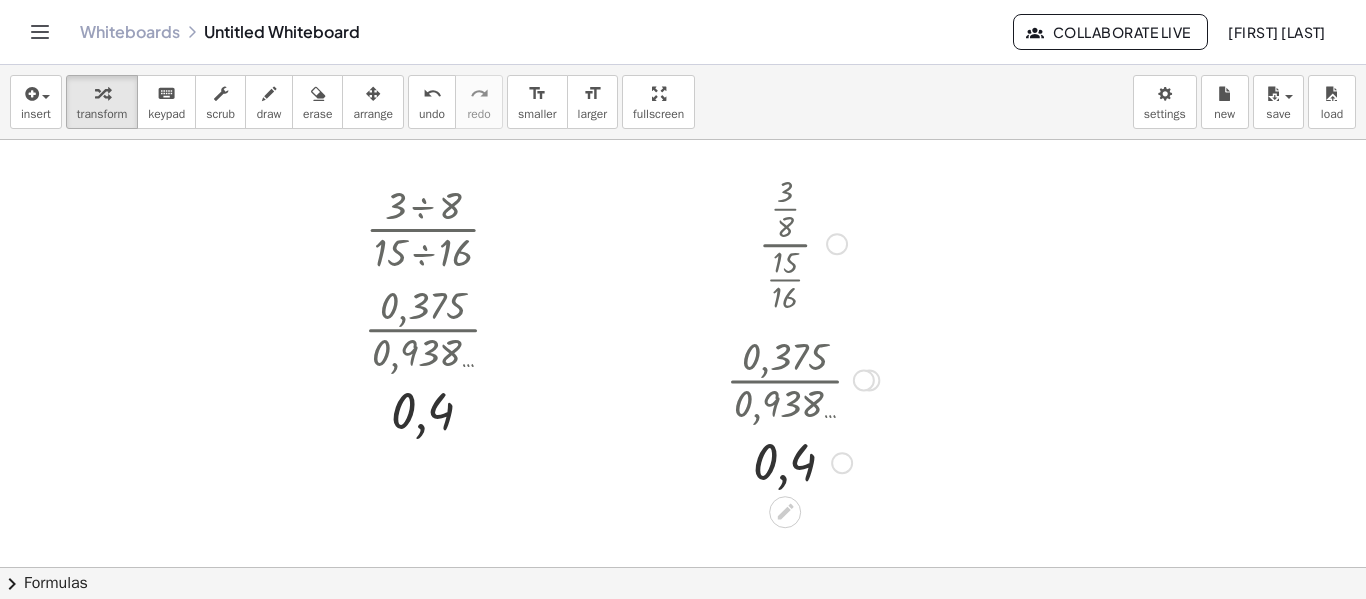 scroll, scrollTop: 86, scrollLeft: 0, axis: vertical 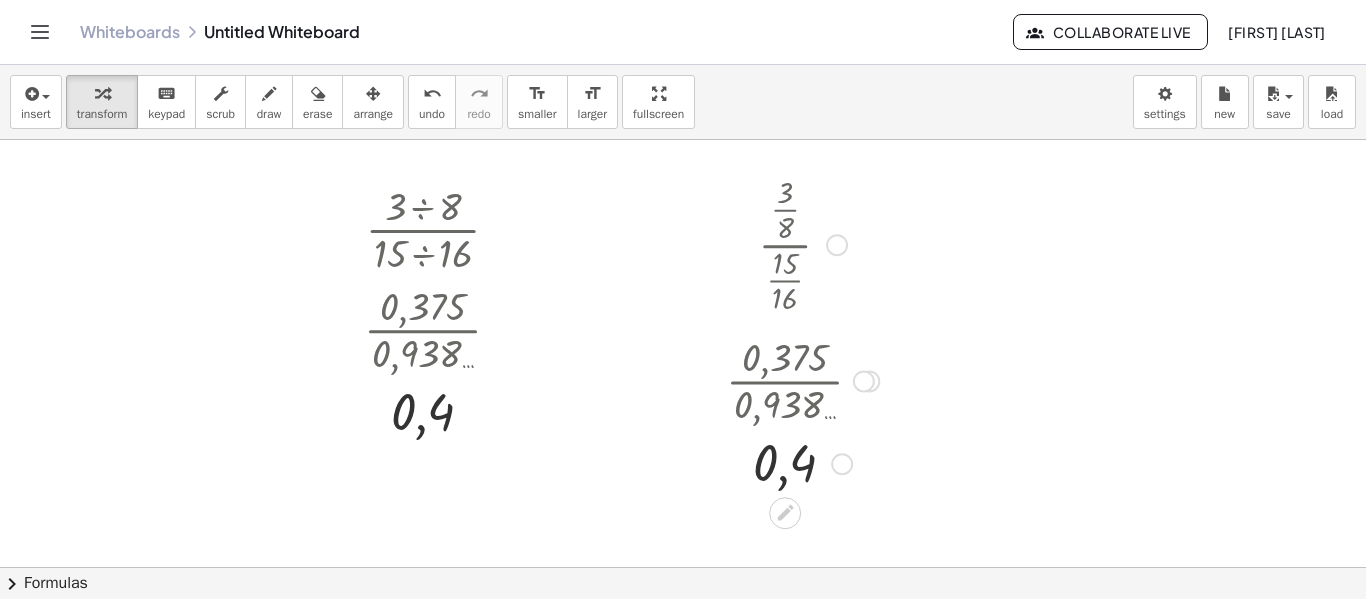 click at bounding box center (802, 462) 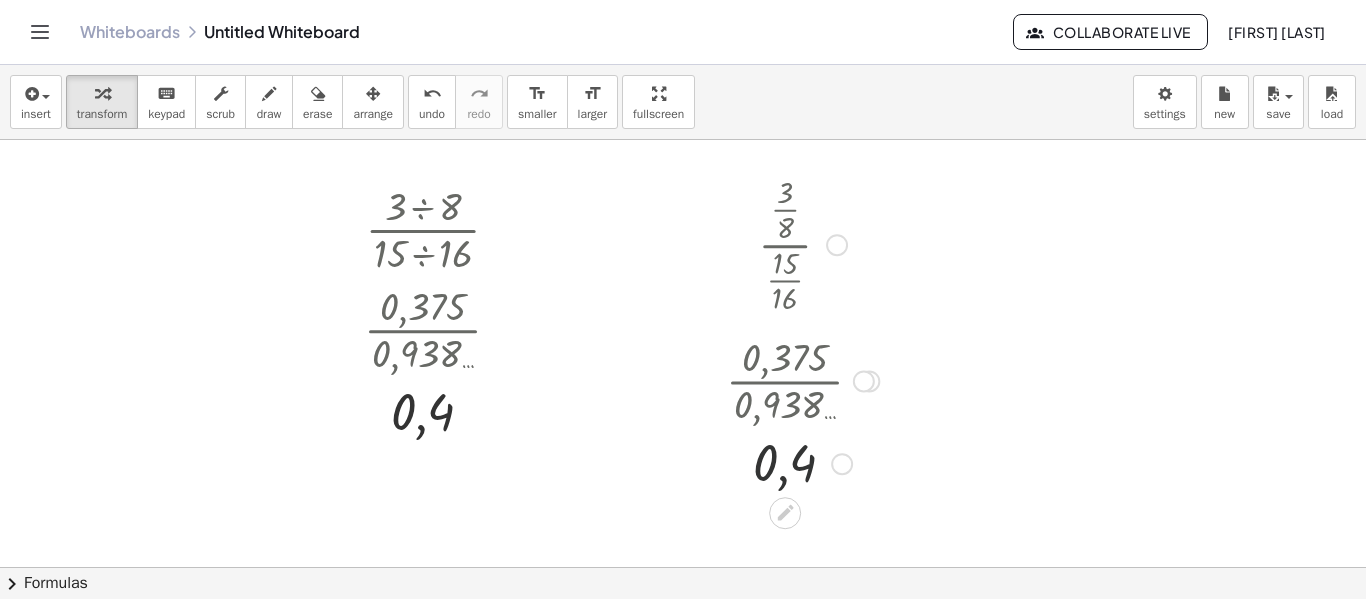 click at bounding box center (802, 462) 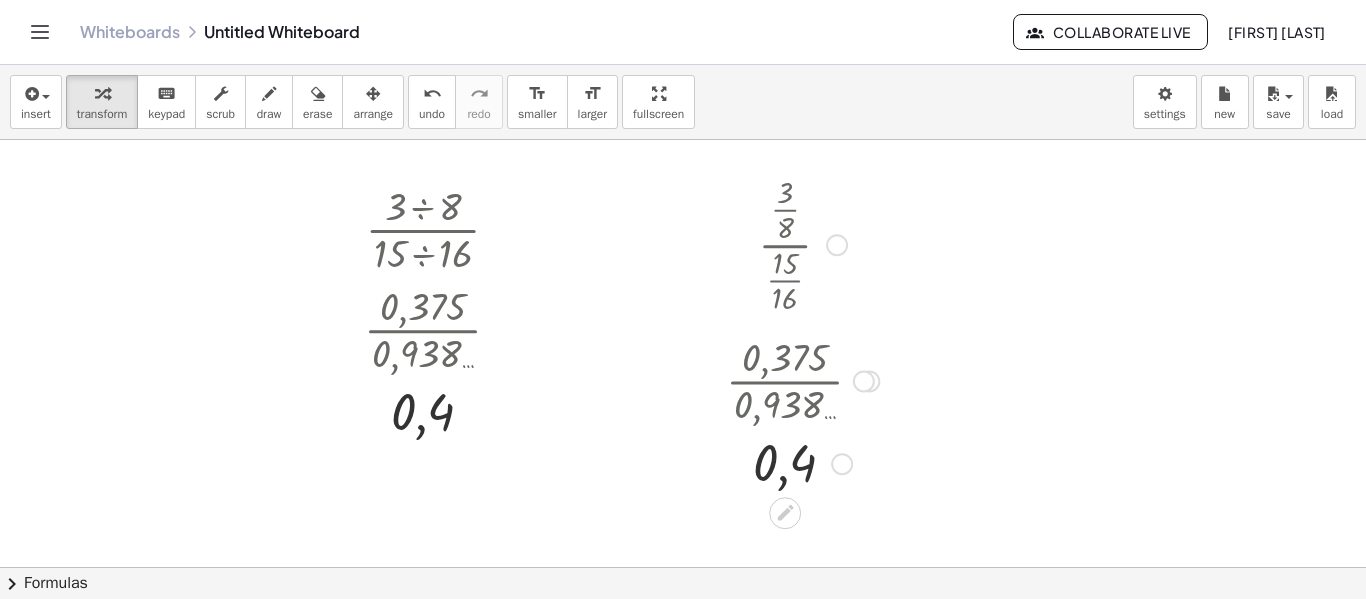 click at bounding box center [802, 462] 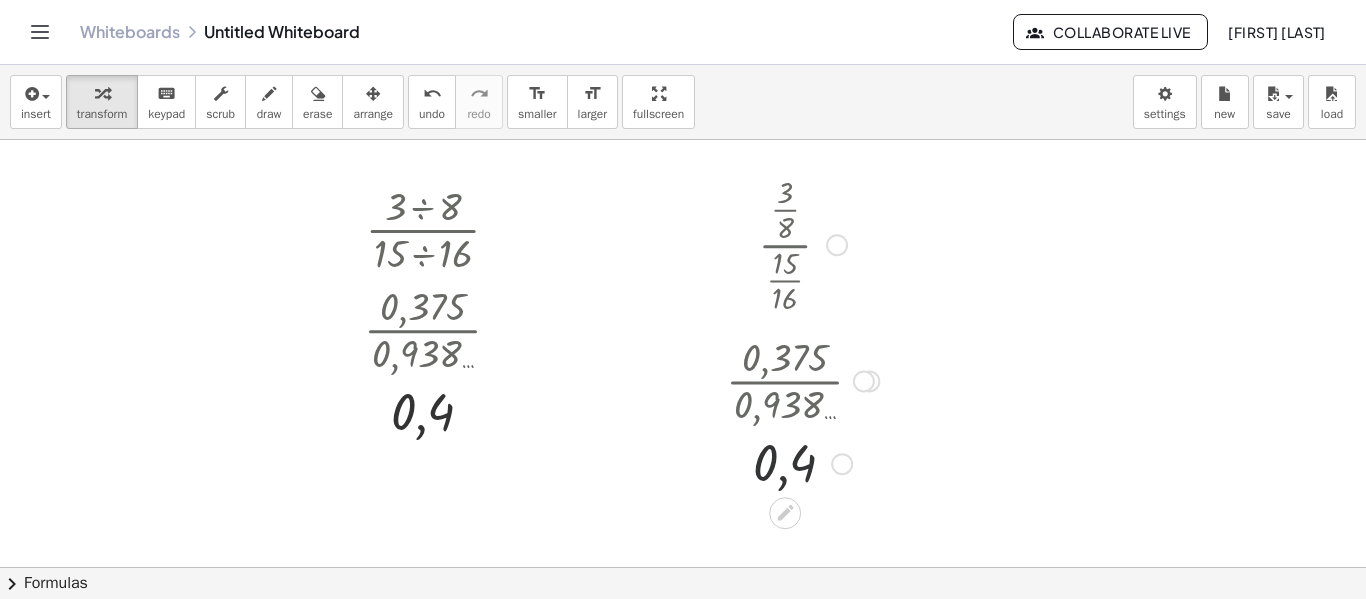click at bounding box center [802, 462] 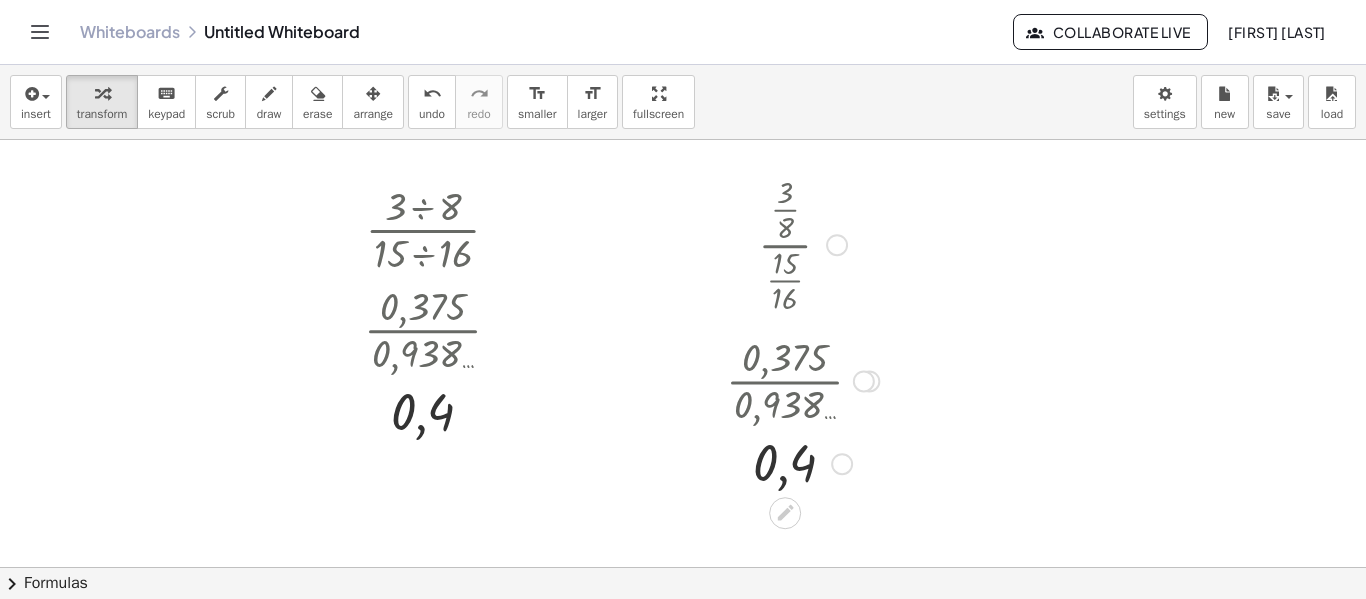 scroll, scrollTop: 186, scrollLeft: 0, axis: vertical 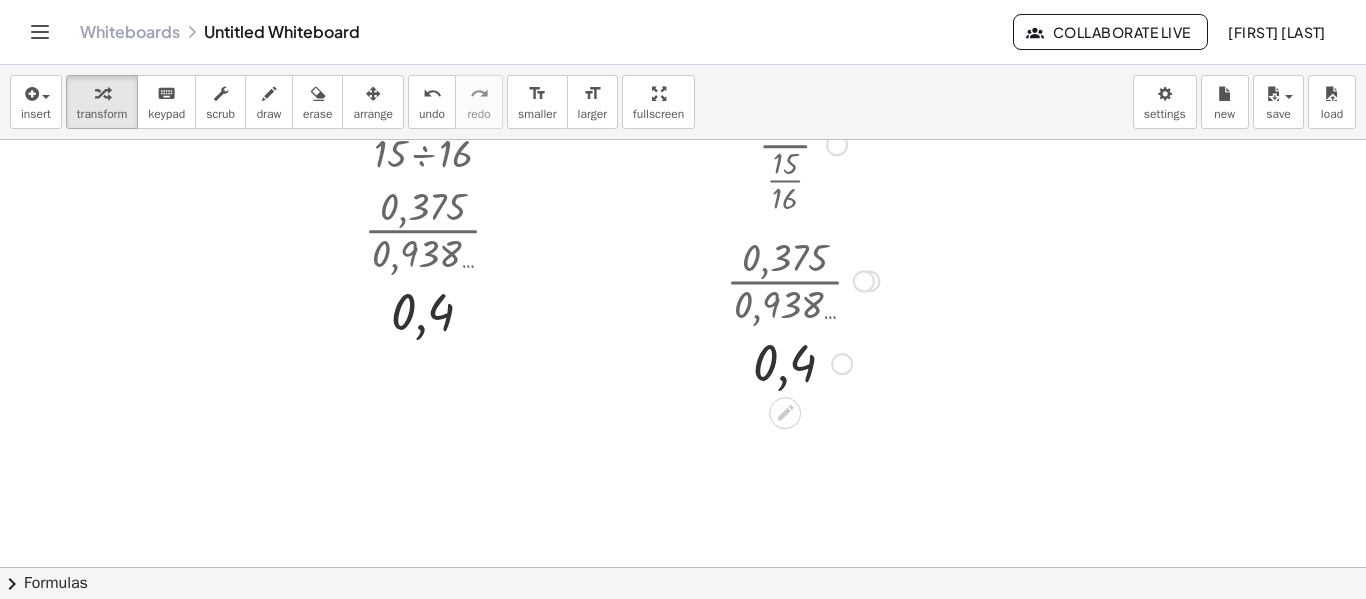 click at bounding box center (842, 364) 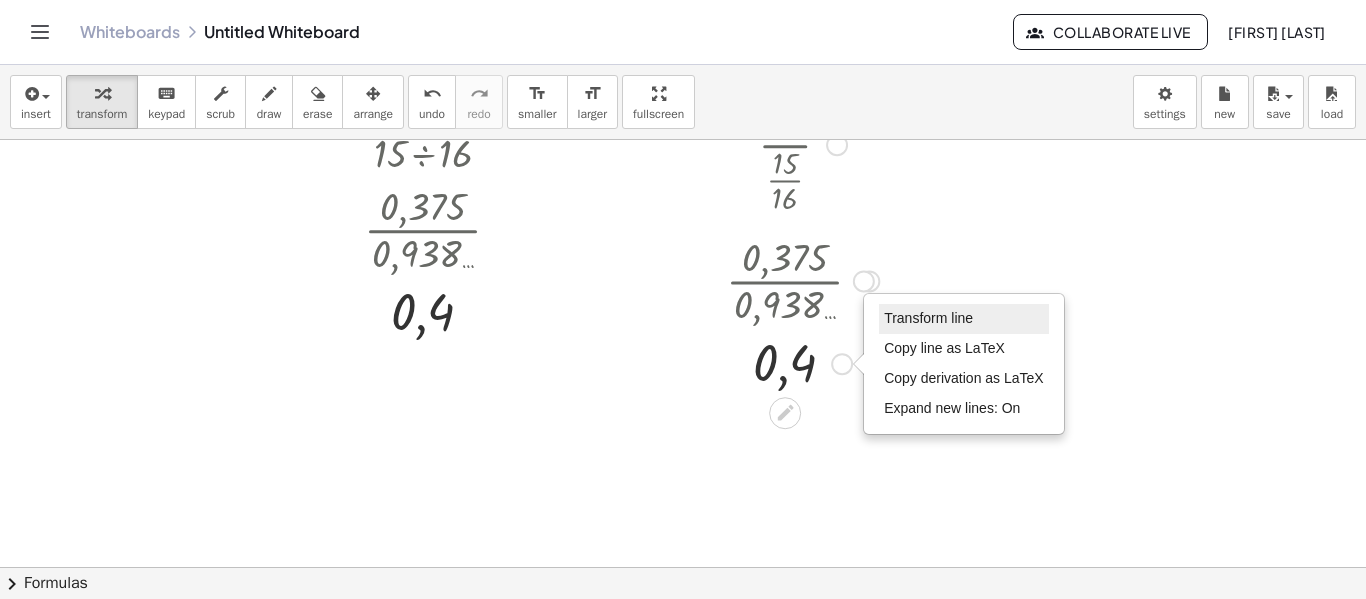 click on "Transform line" at bounding box center (928, 318) 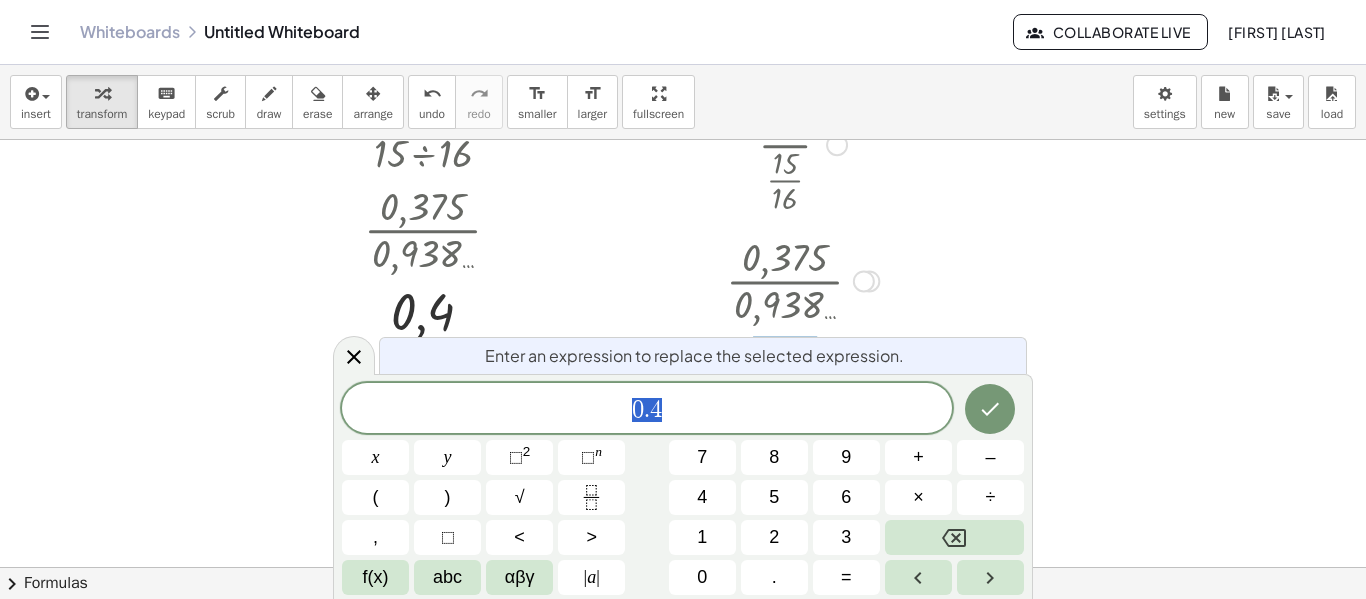 click at bounding box center [683, 381] 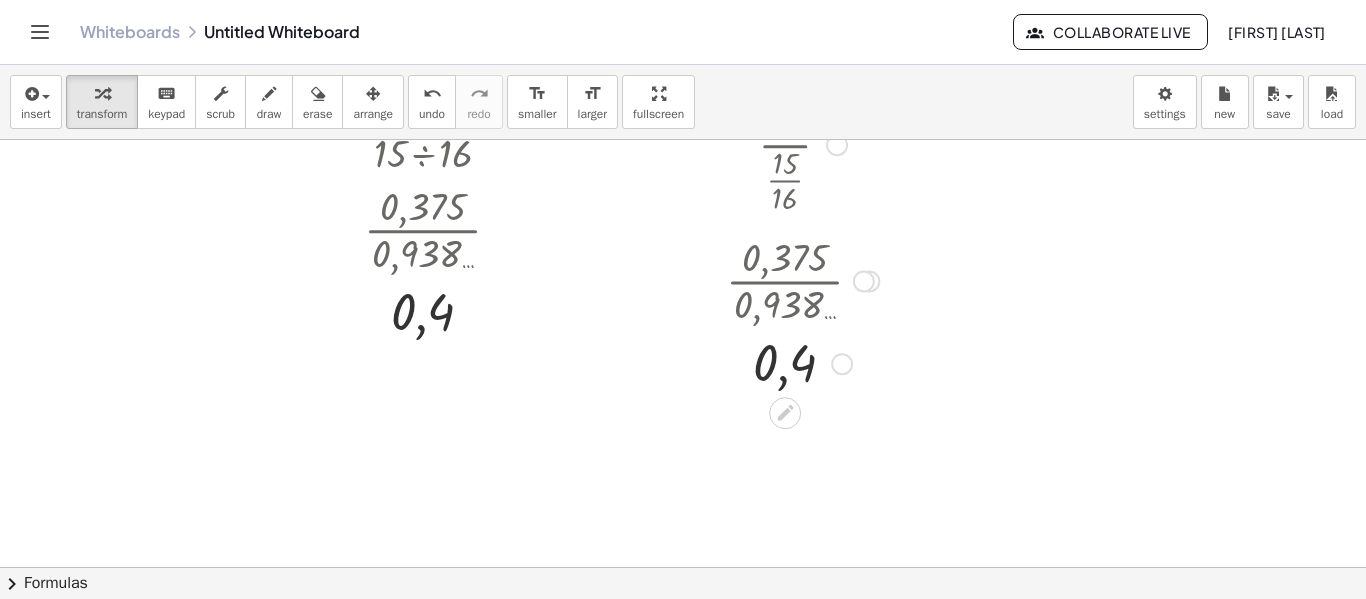 click on "Transform line Copy line as LaTeX Copy derivation as LaTeX Expand new lines: On" at bounding box center (842, 364) 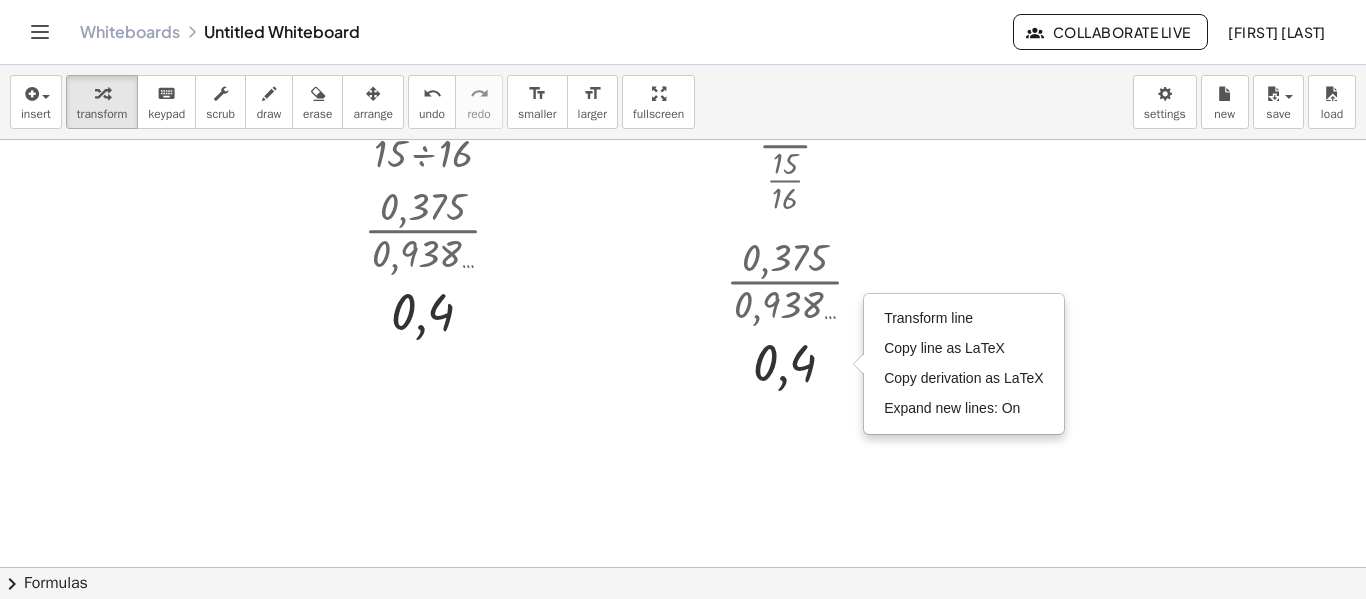 scroll, scrollTop: 86, scrollLeft: 0, axis: vertical 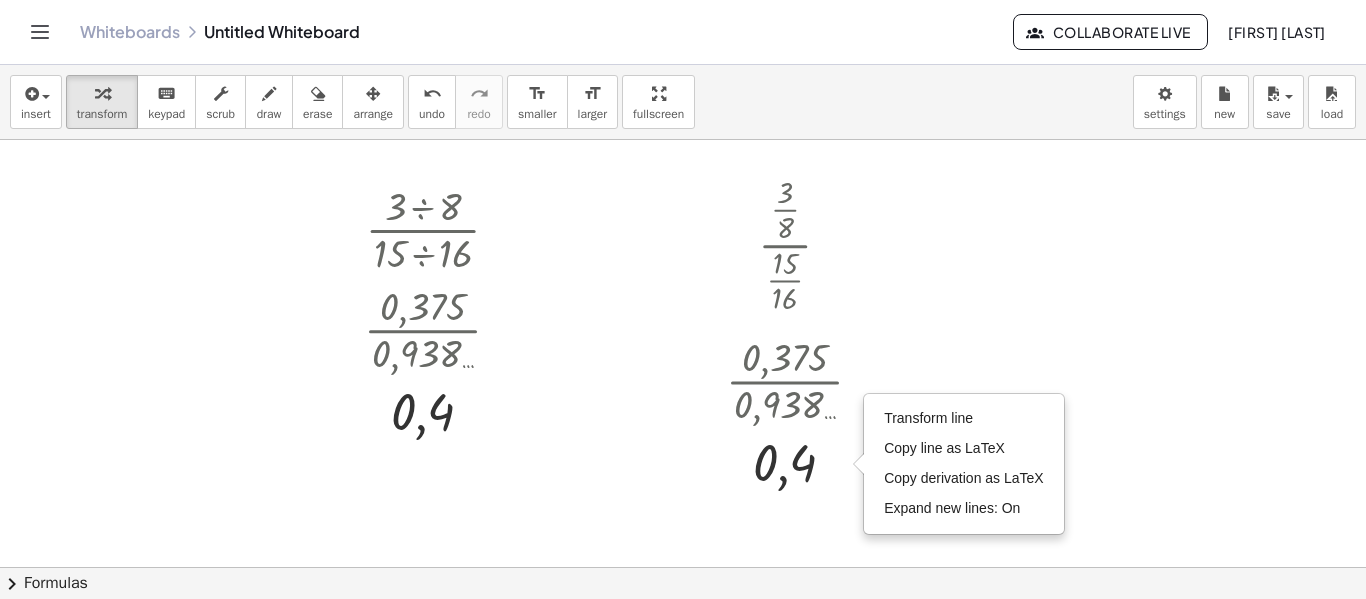 click at bounding box center (683, 481) 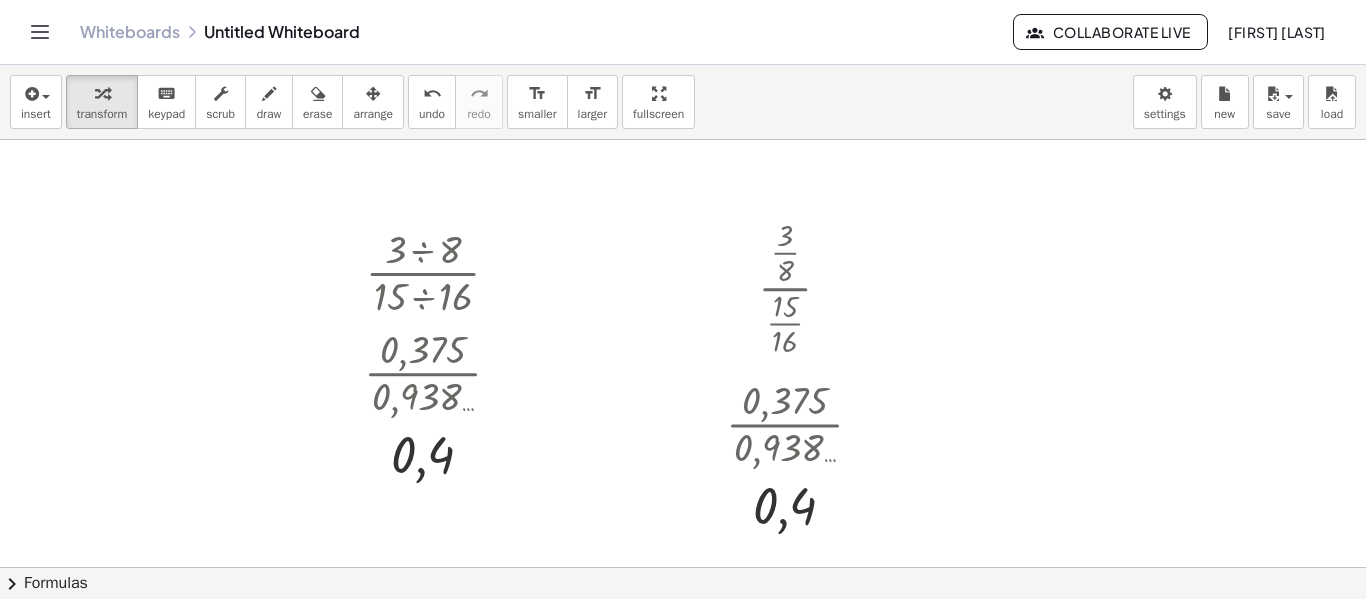 scroll, scrollTop: 0, scrollLeft: 0, axis: both 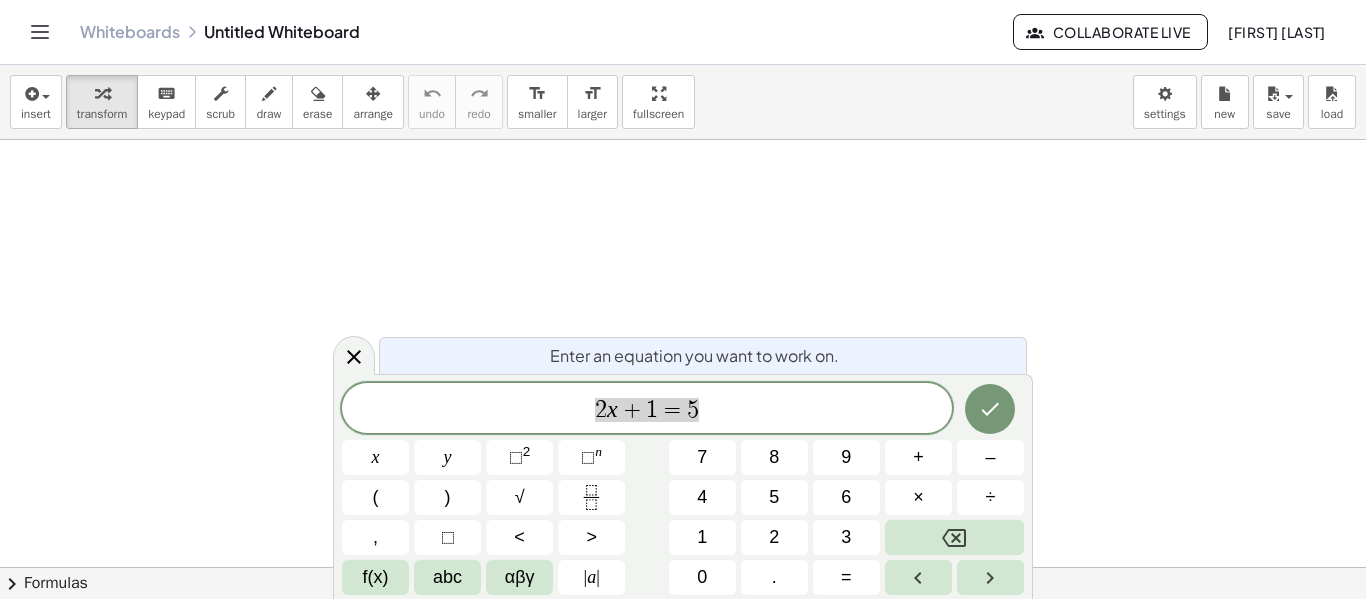 click at bounding box center (683, 632) 